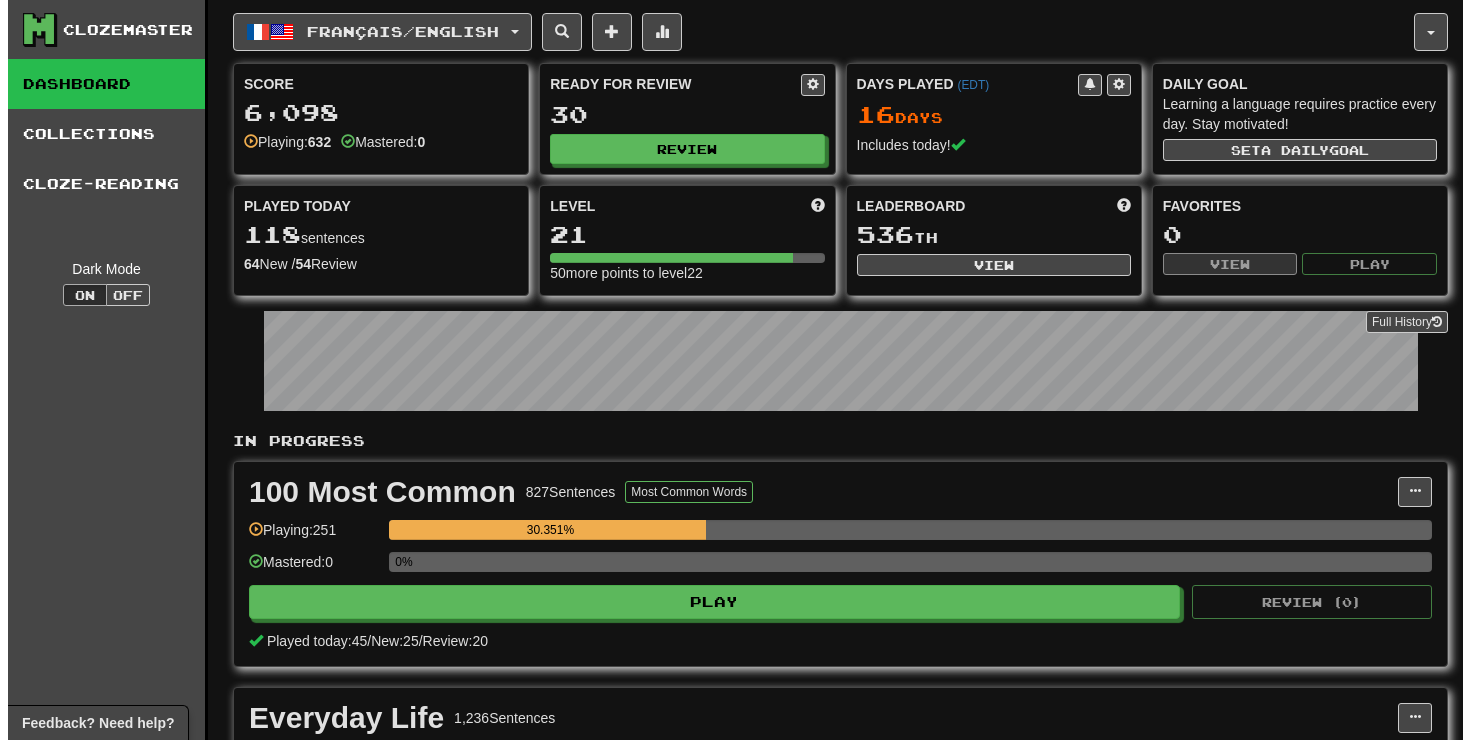 scroll, scrollTop: 0, scrollLeft: 0, axis: both 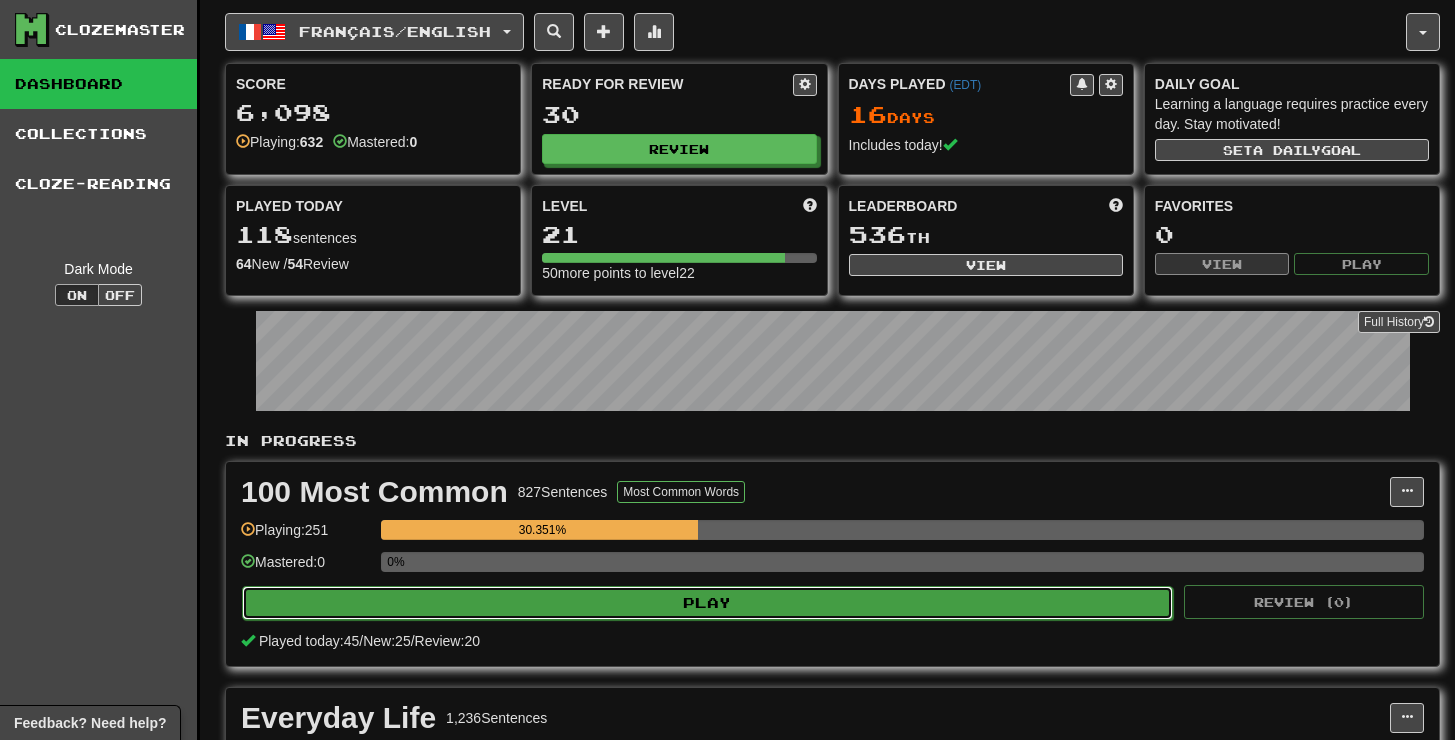 click on "Play" at bounding box center [707, 603] 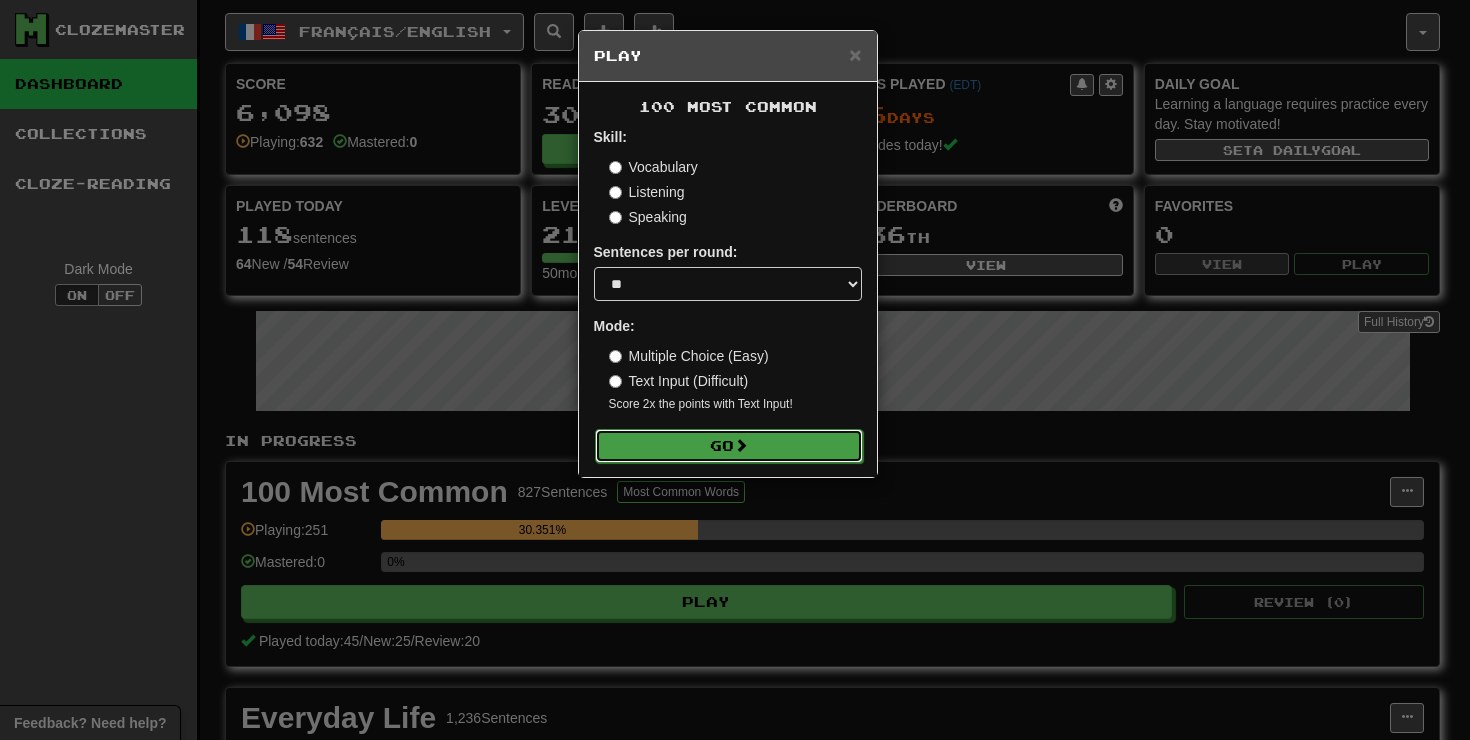 click on "Go" at bounding box center (729, 446) 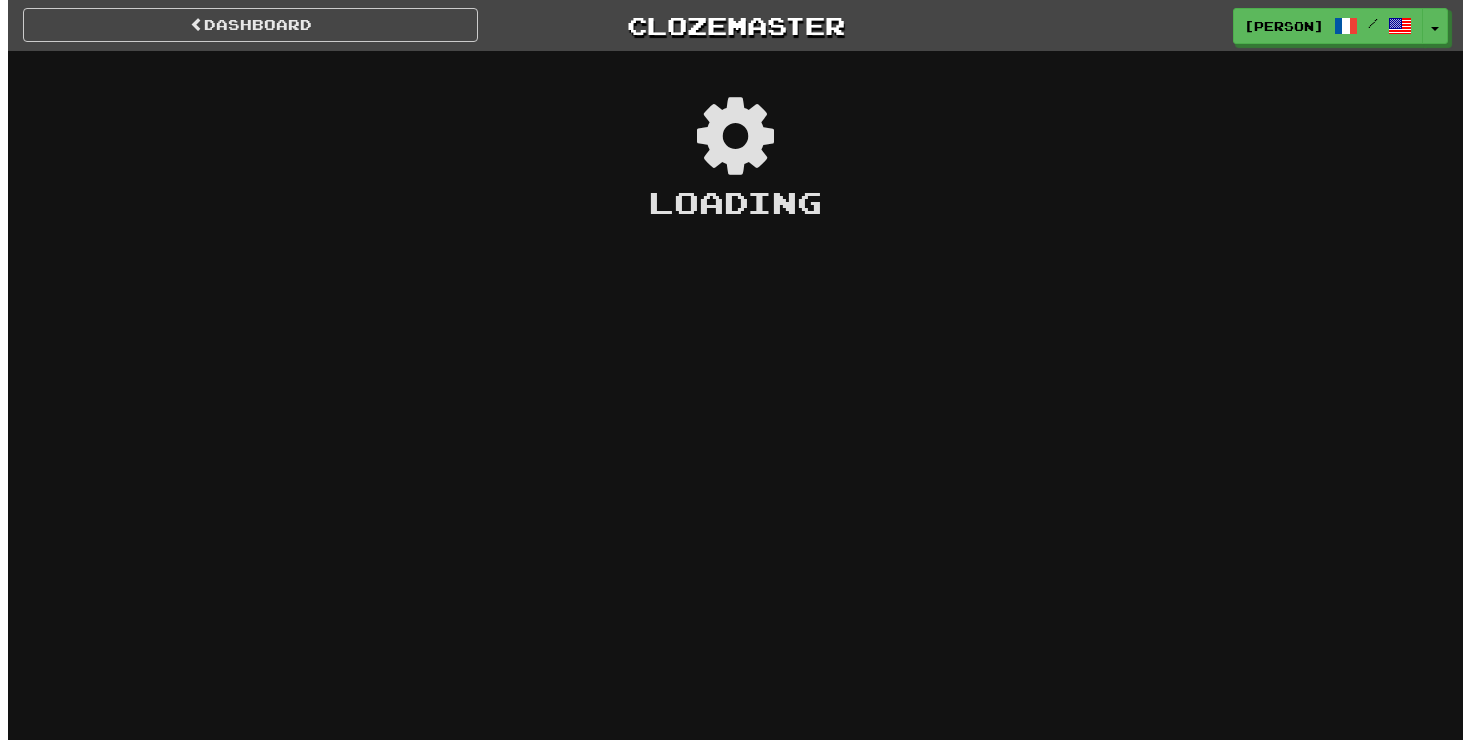 scroll, scrollTop: 0, scrollLeft: 0, axis: both 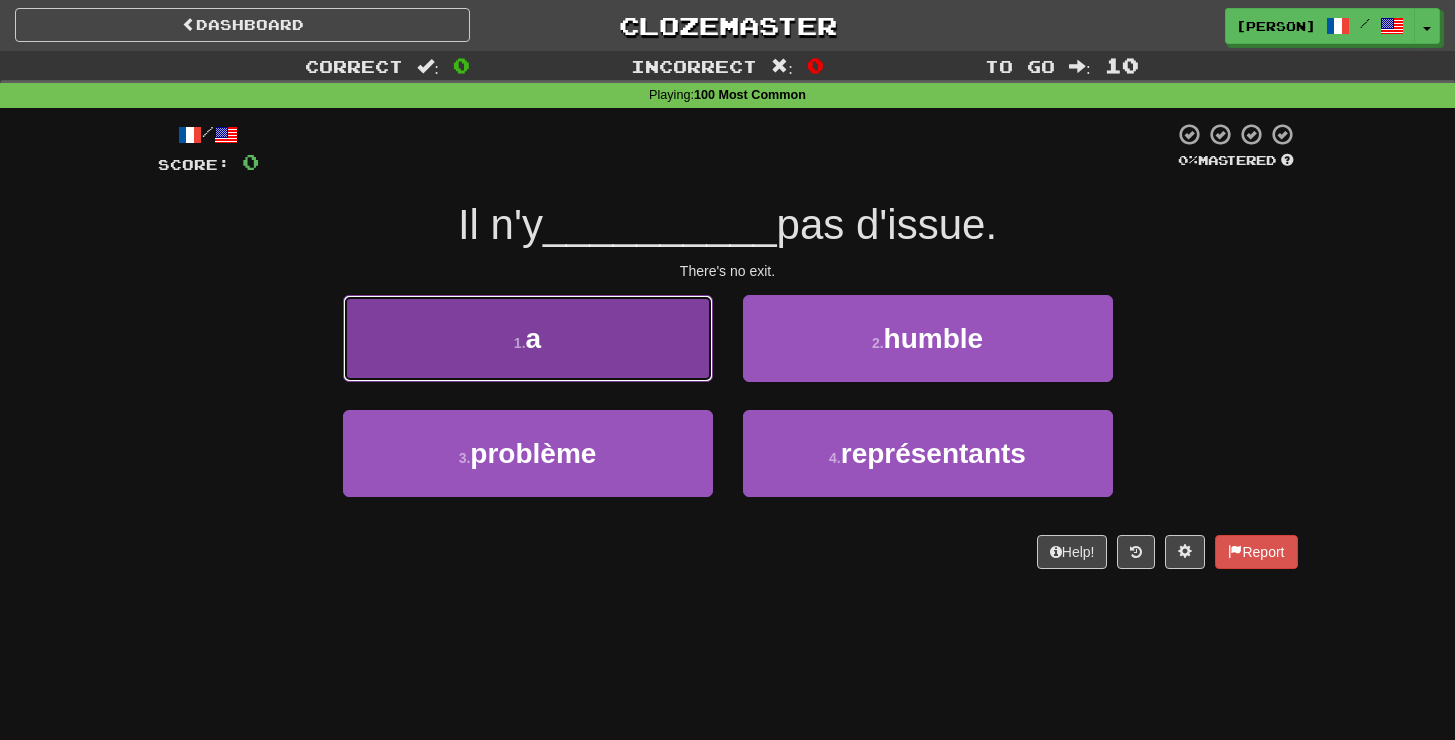 click on "a" at bounding box center [534, 338] 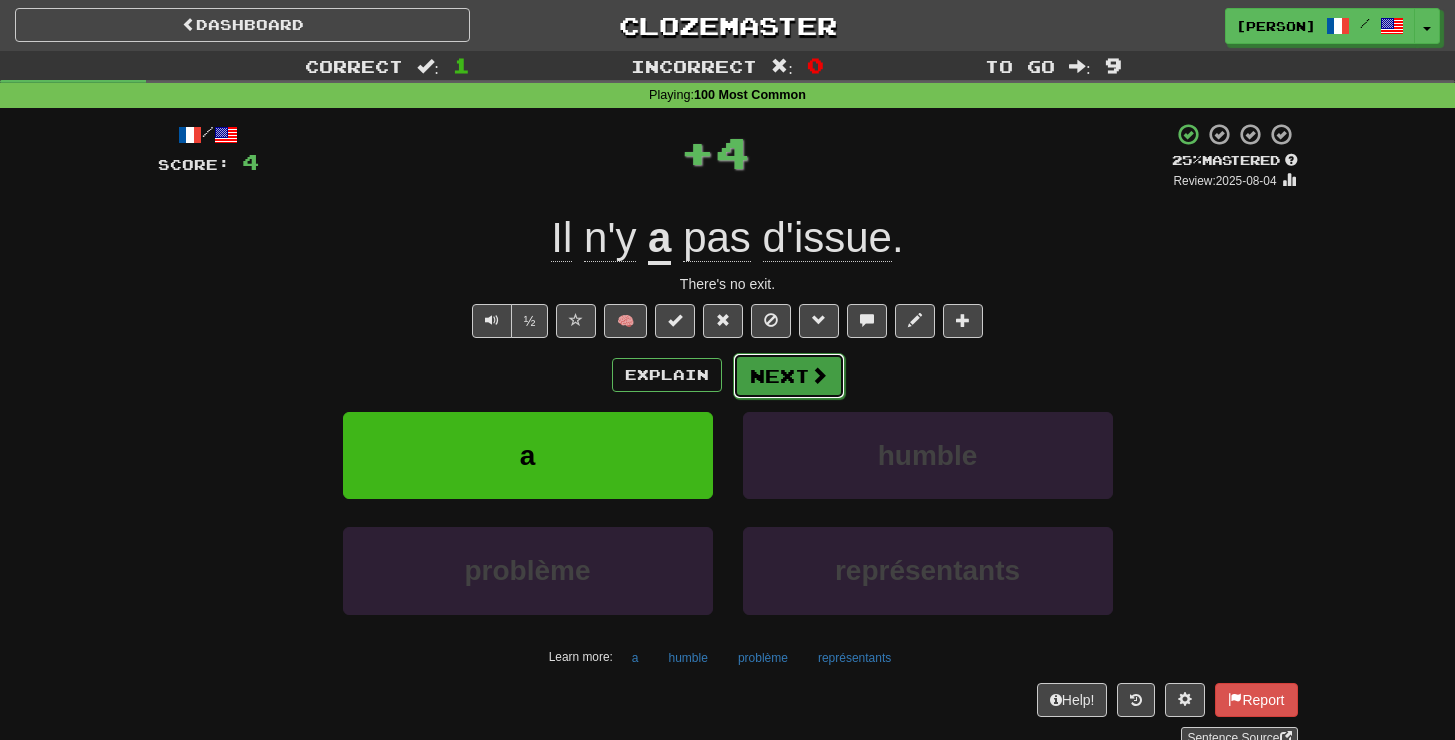click on "Next" at bounding box center [789, 376] 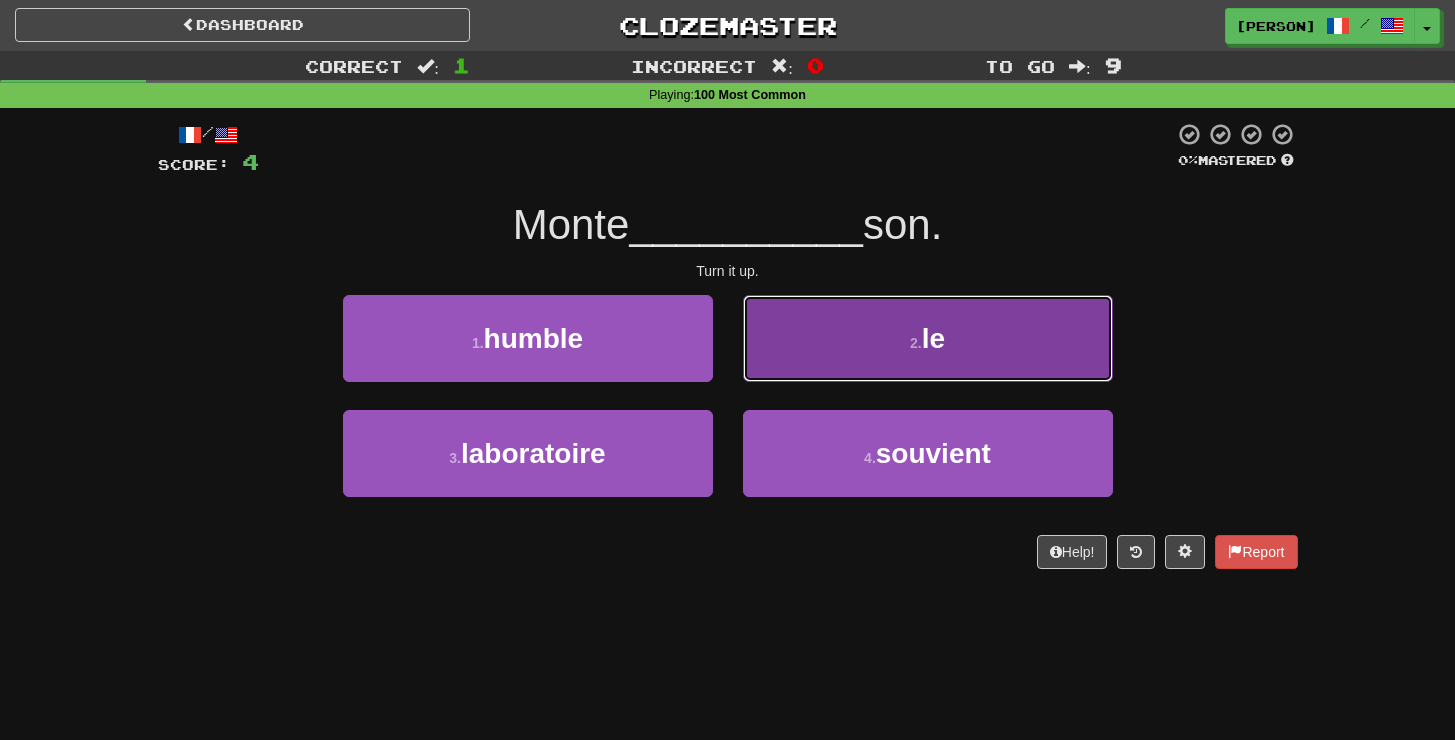 click on "2 .  le" at bounding box center (928, 338) 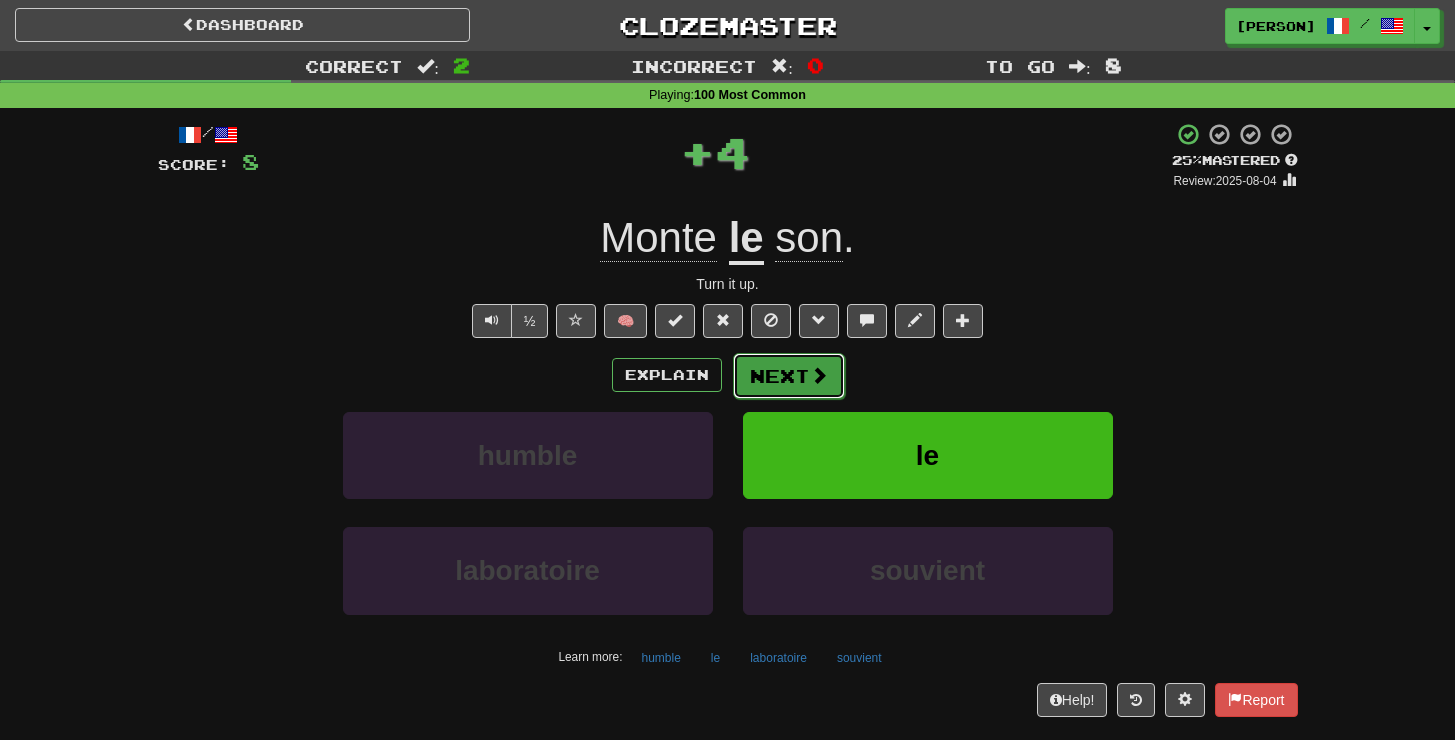 click on "Next" at bounding box center [789, 376] 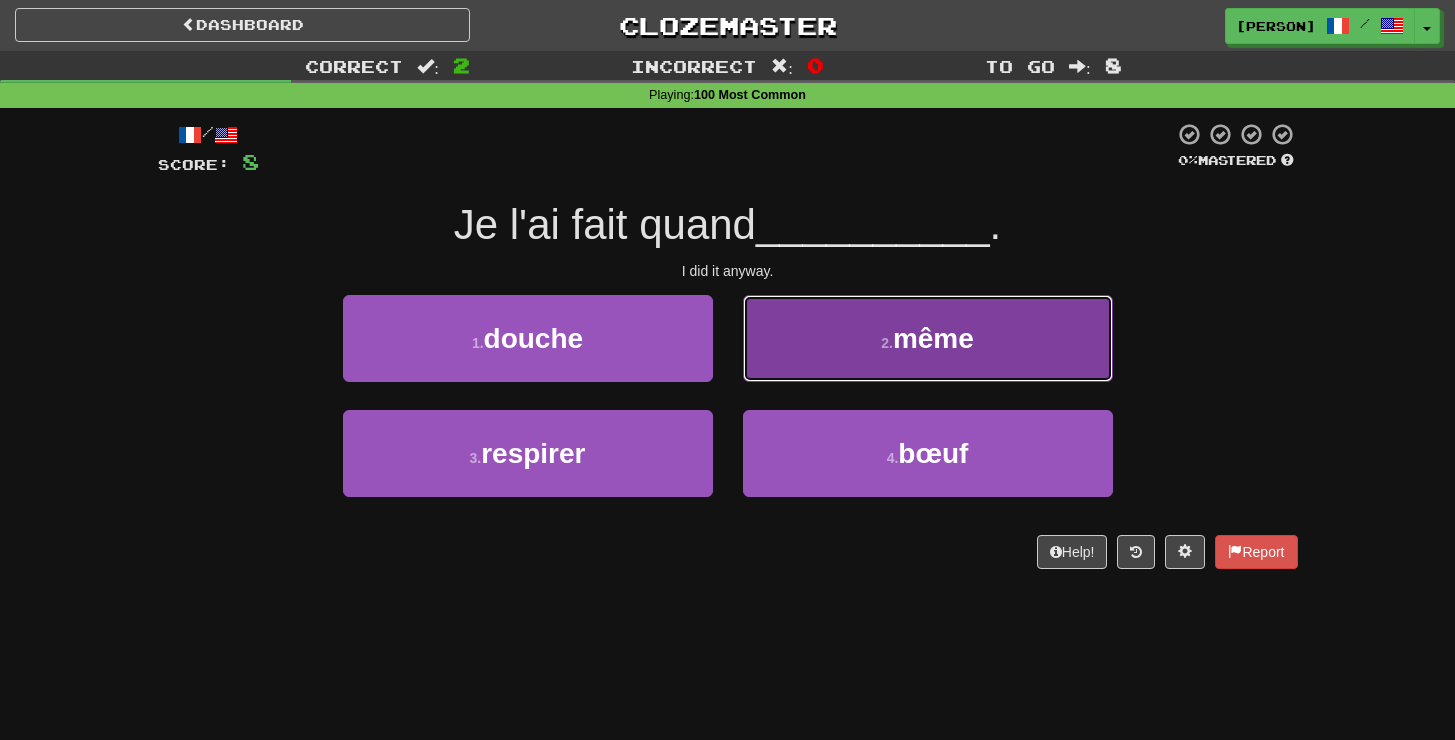 click on "même" at bounding box center [933, 338] 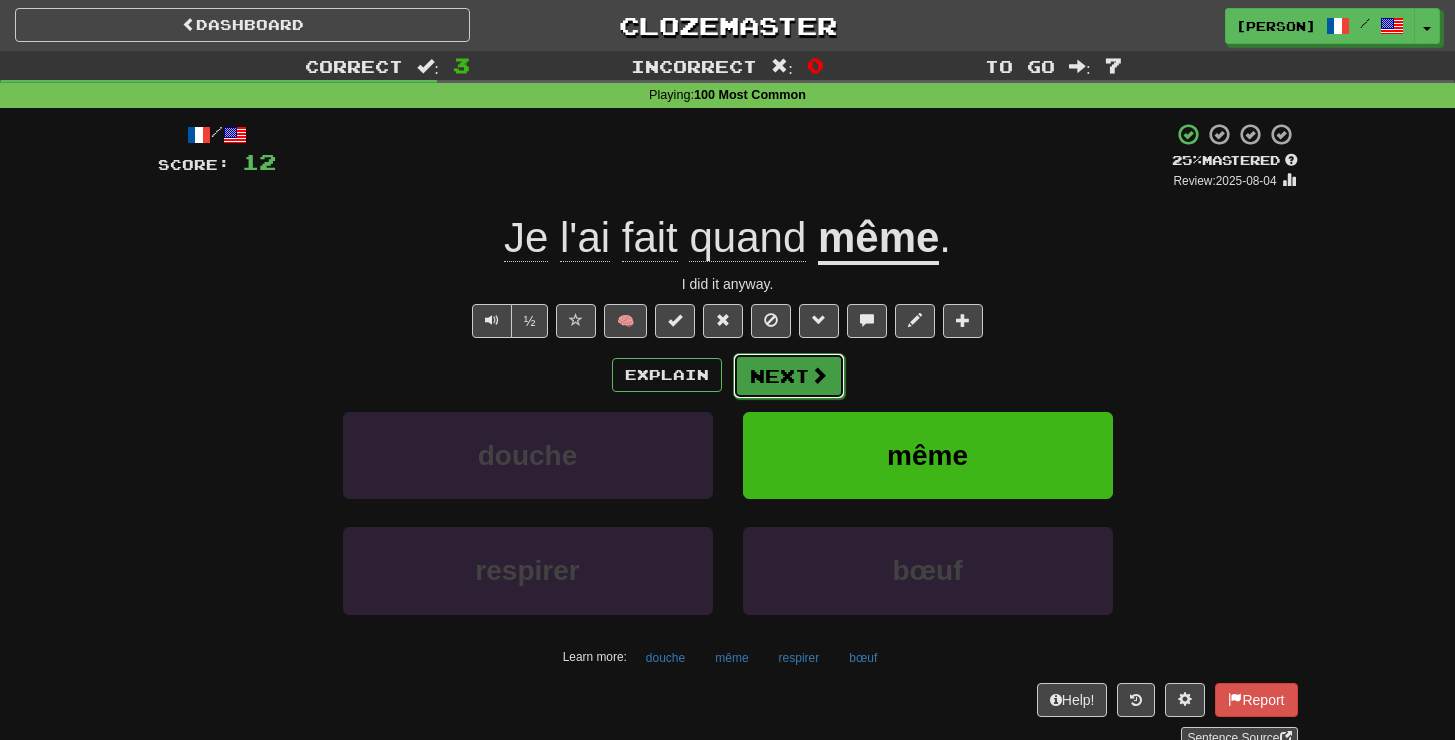 click on "Next" at bounding box center [789, 376] 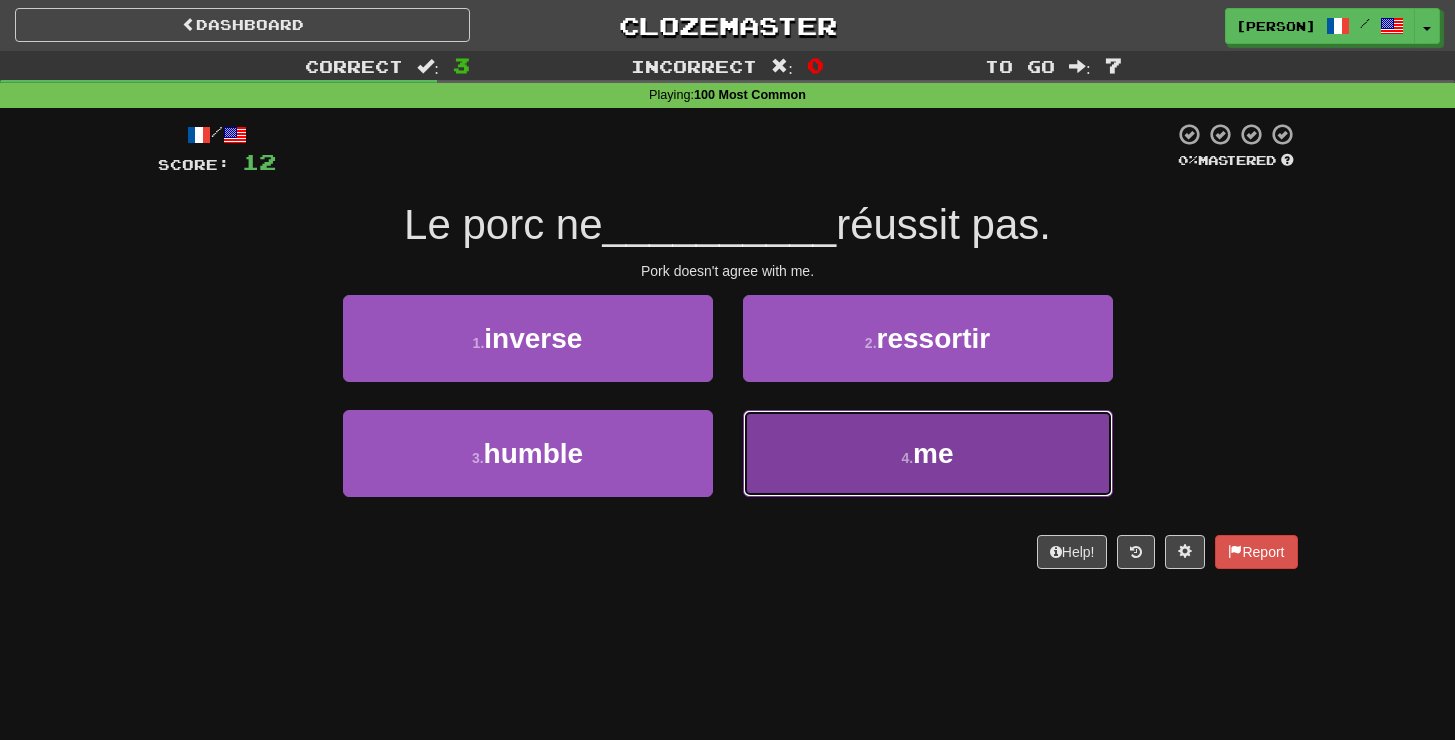 click on "4 .  me" at bounding box center [928, 453] 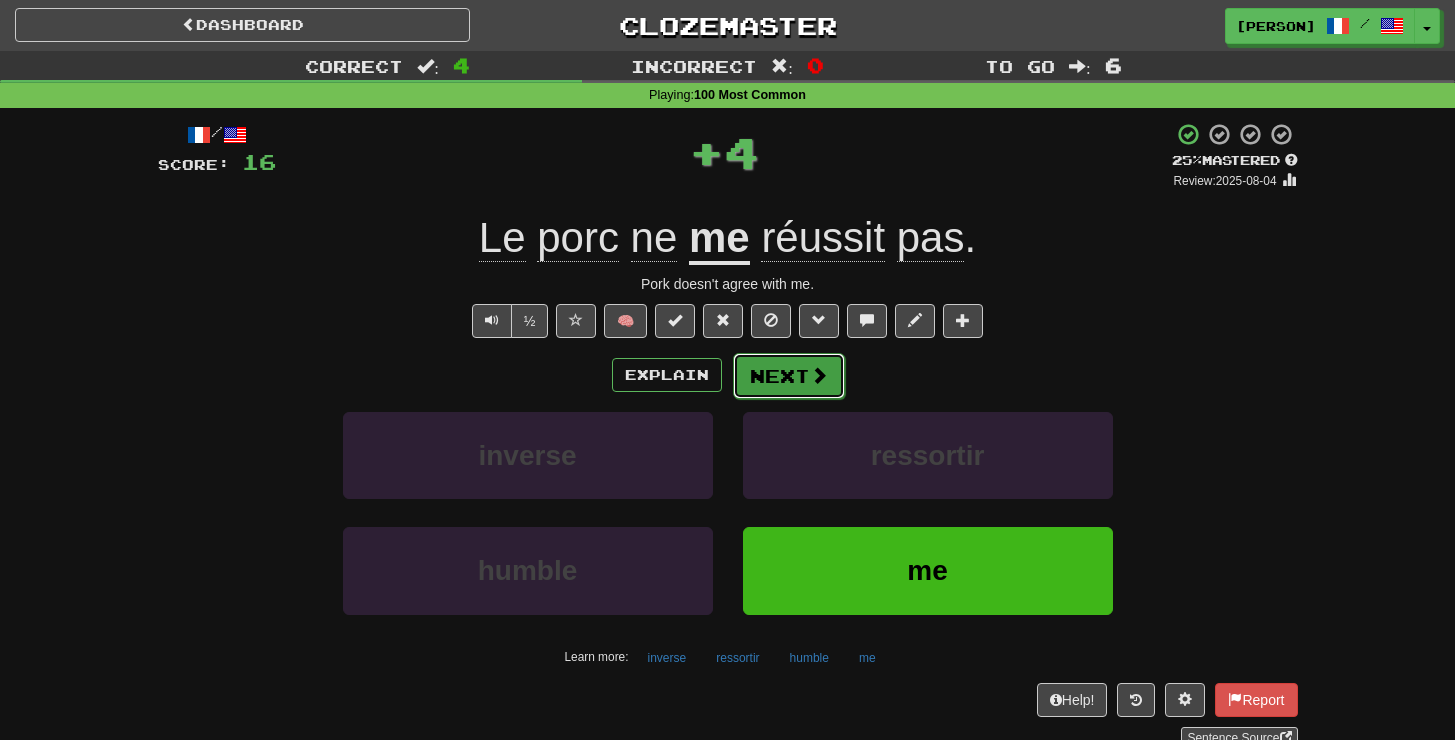 click on "Next" at bounding box center [789, 376] 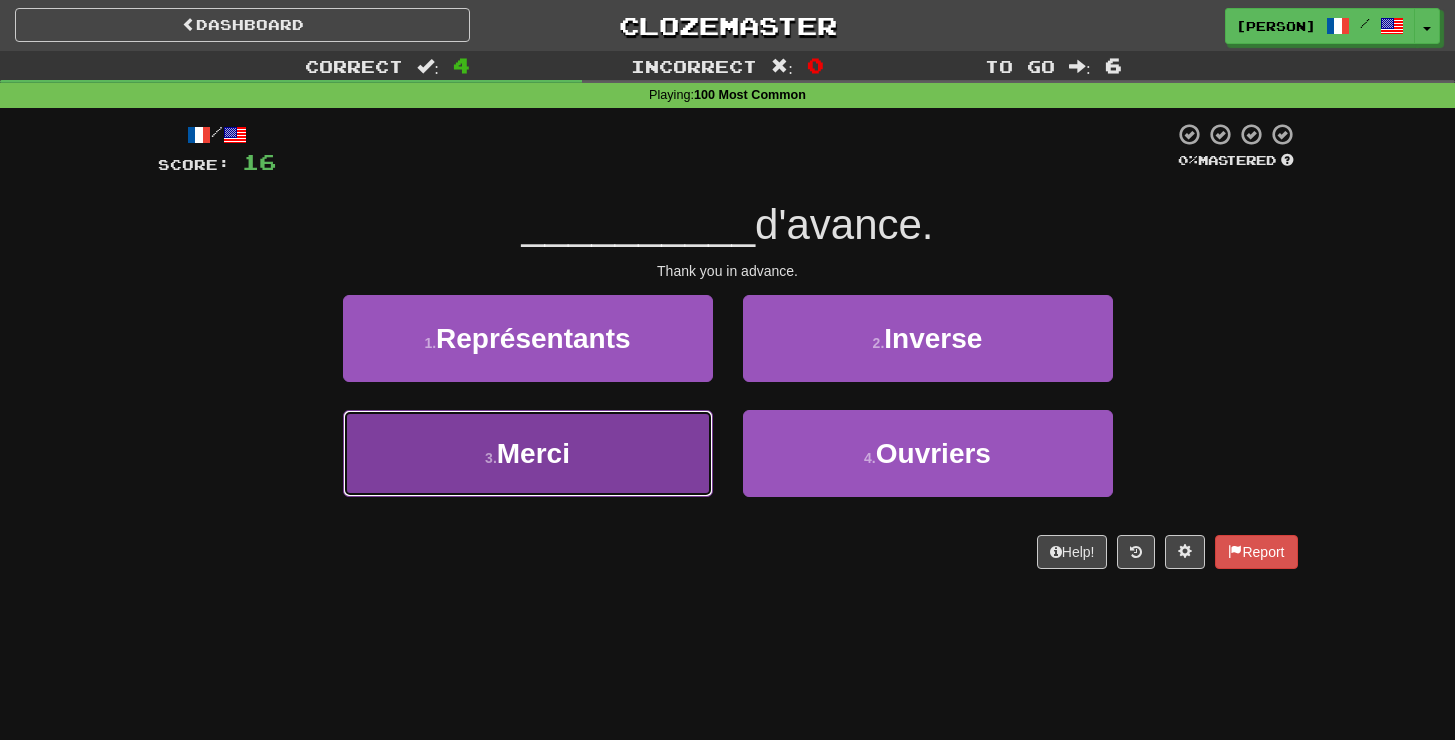 click on "Merci" at bounding box center (533, 453) 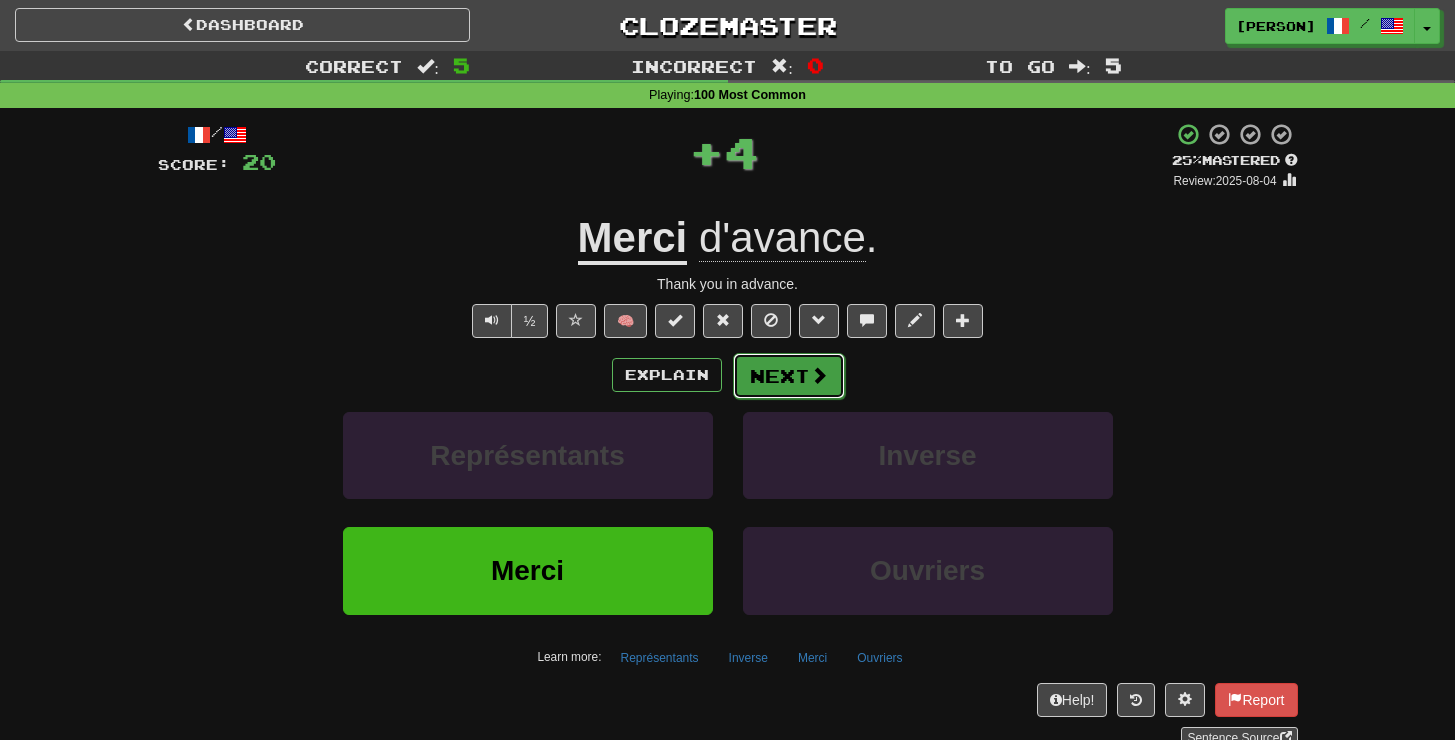 click on "Next" at bounding box center [789, 376] 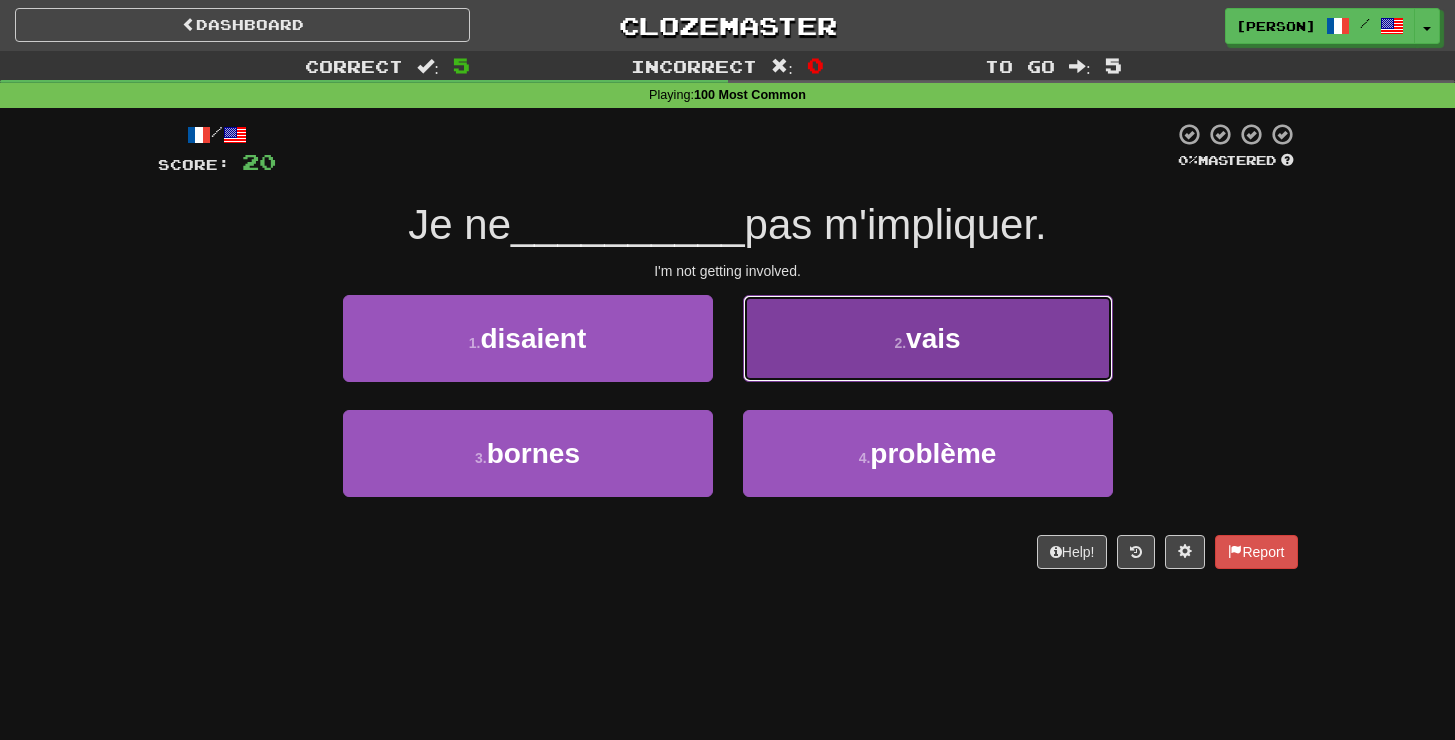 click on "2 .  vais" at bounding box center [928, 338] 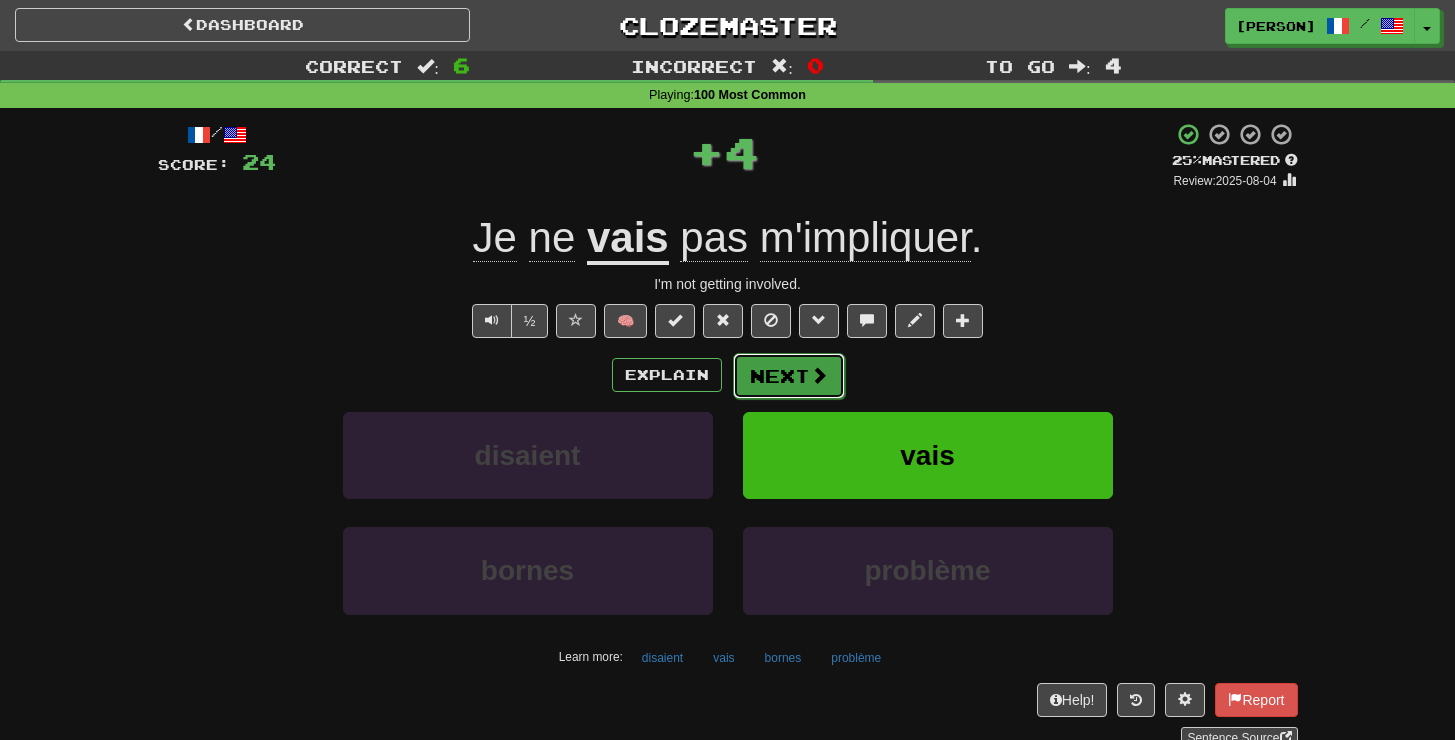 click on "Next" at bounding box center [789, 376] 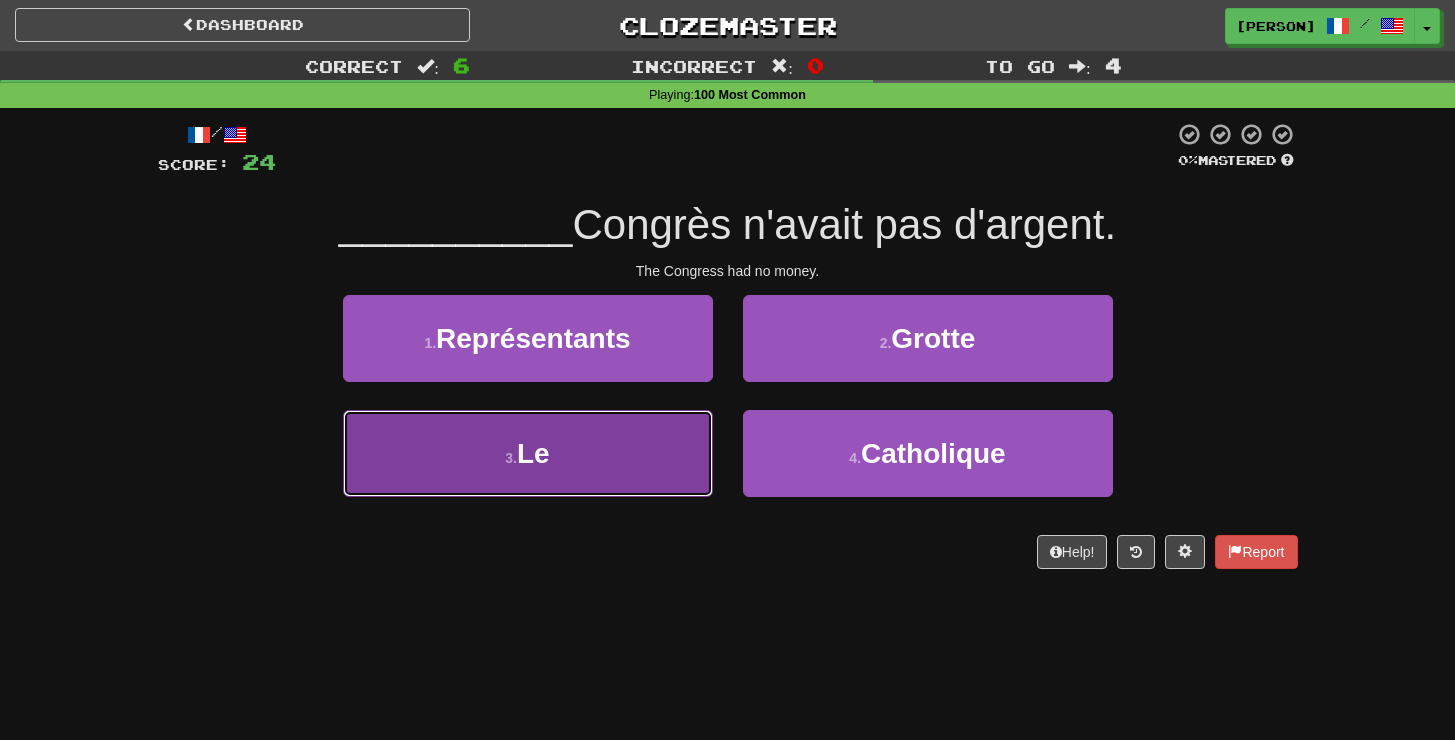 click on "3 .  Le" at bounding box center (528, 453) 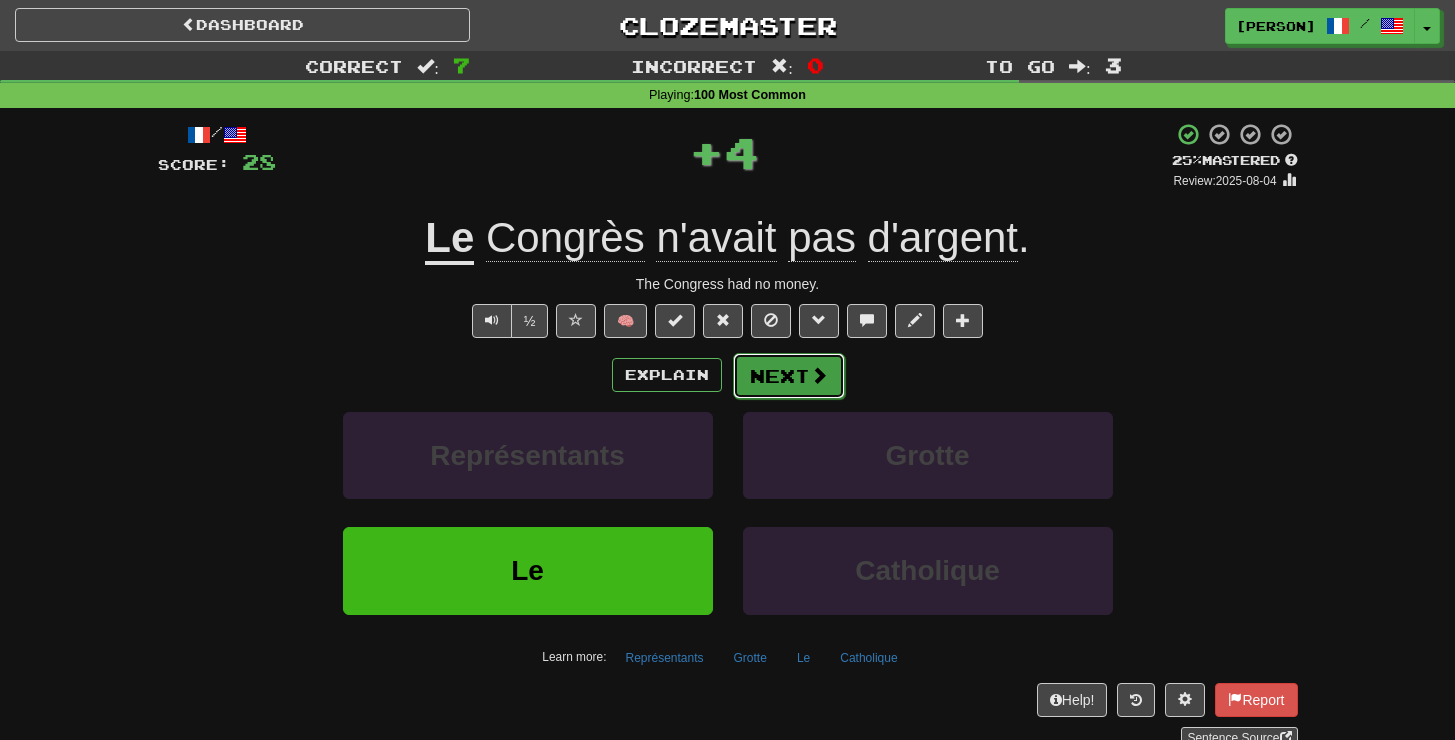 click on "Next" at bounding box center (789, 376) 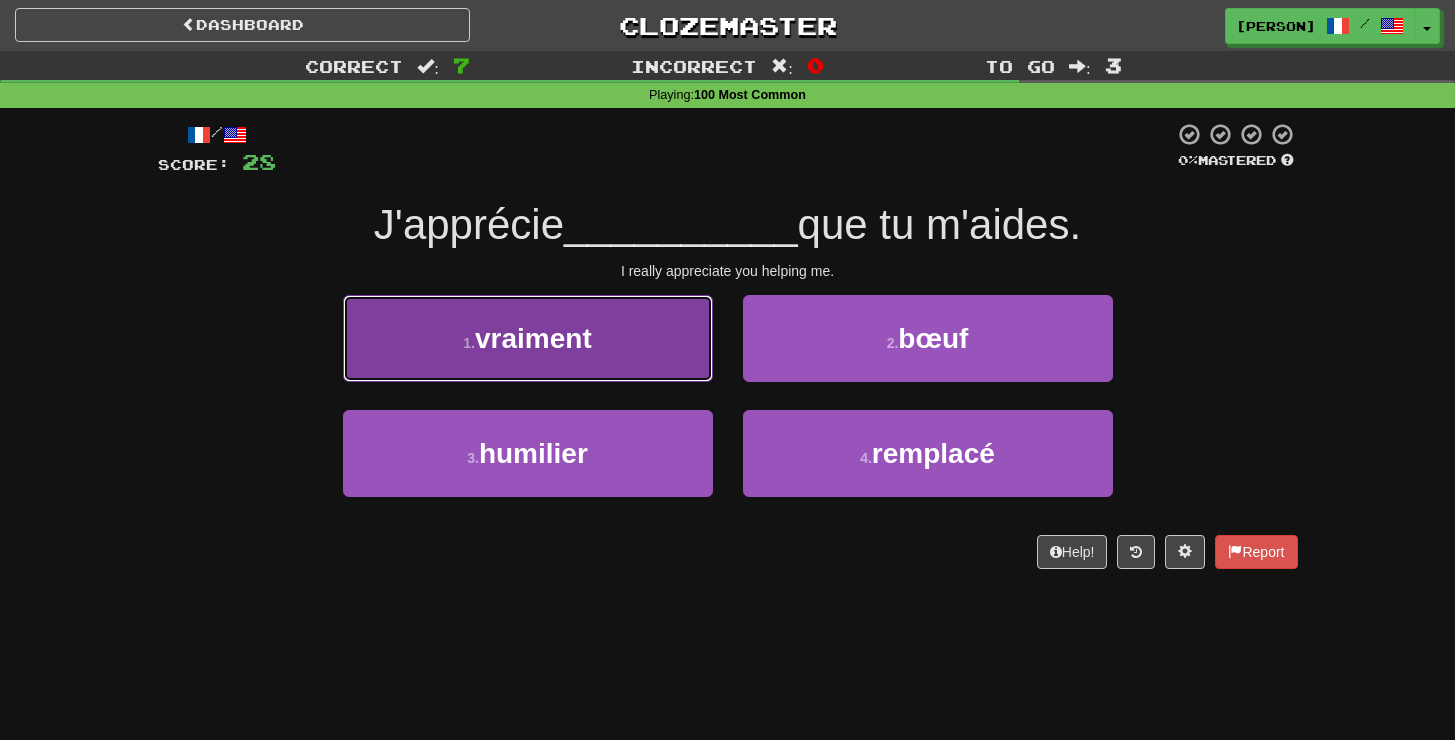 click on "1 .  vraiment" at bounding box center (528, 338) 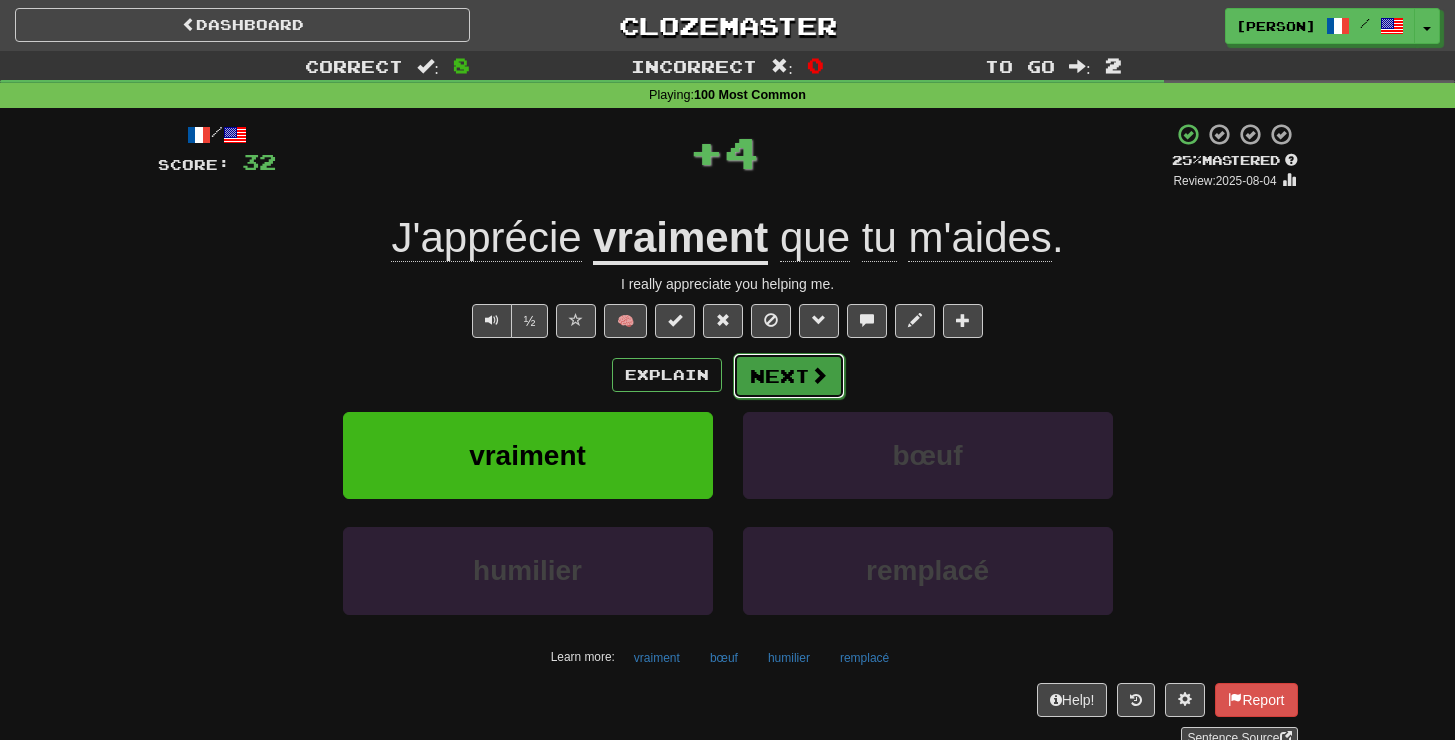 click at bounding box center (819, 375) 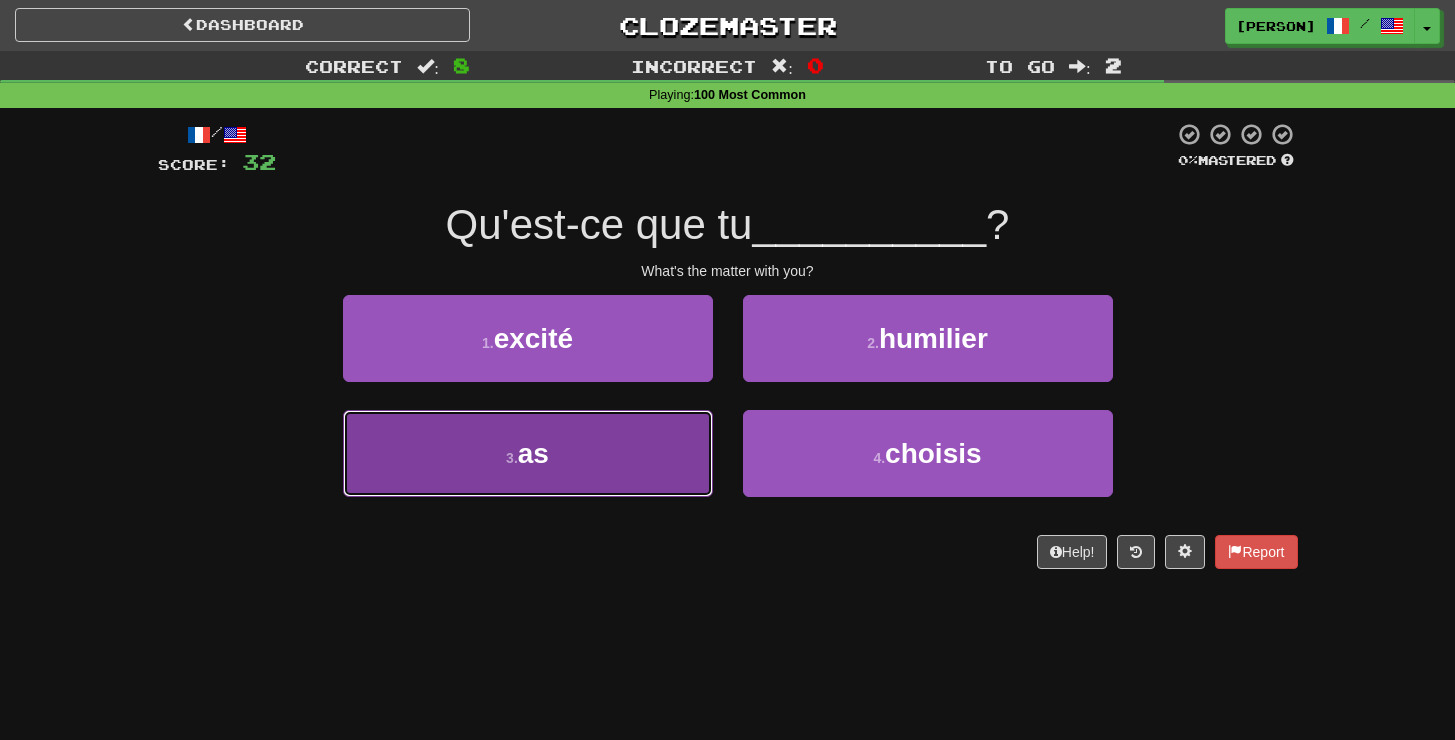 click on "3 .  as" at bounding box center [528, 453] 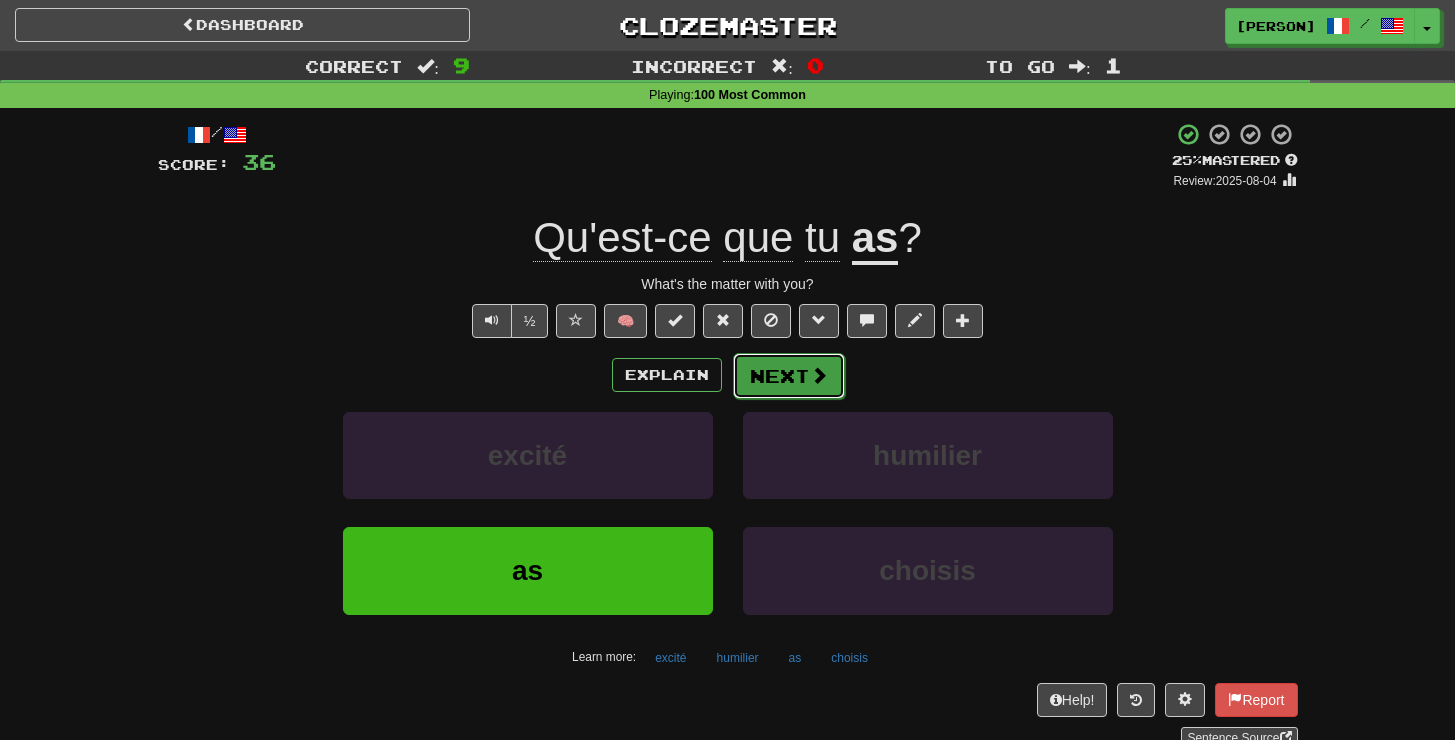 click on "Next" at bounding box center [789, 376] 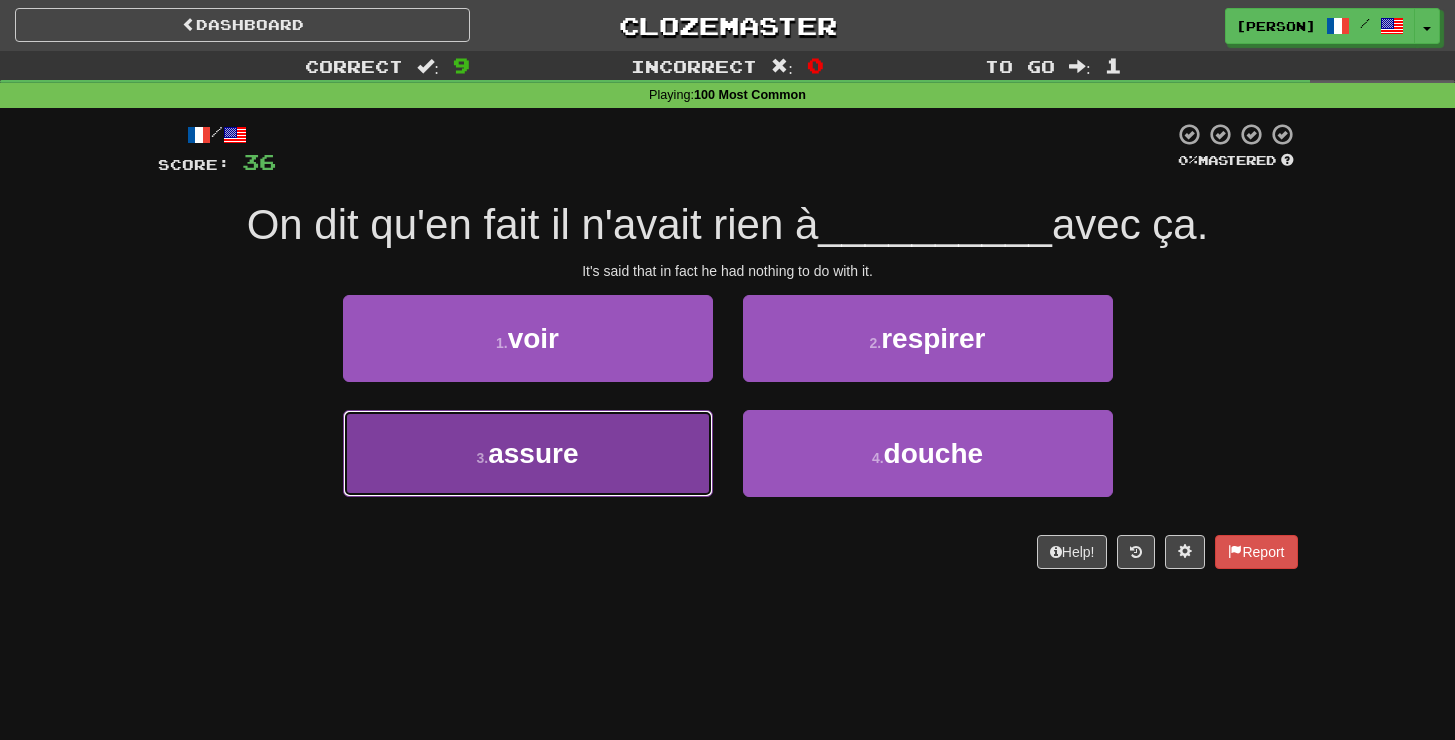 click on "3 .  assure" at bounding box center (528, 453) 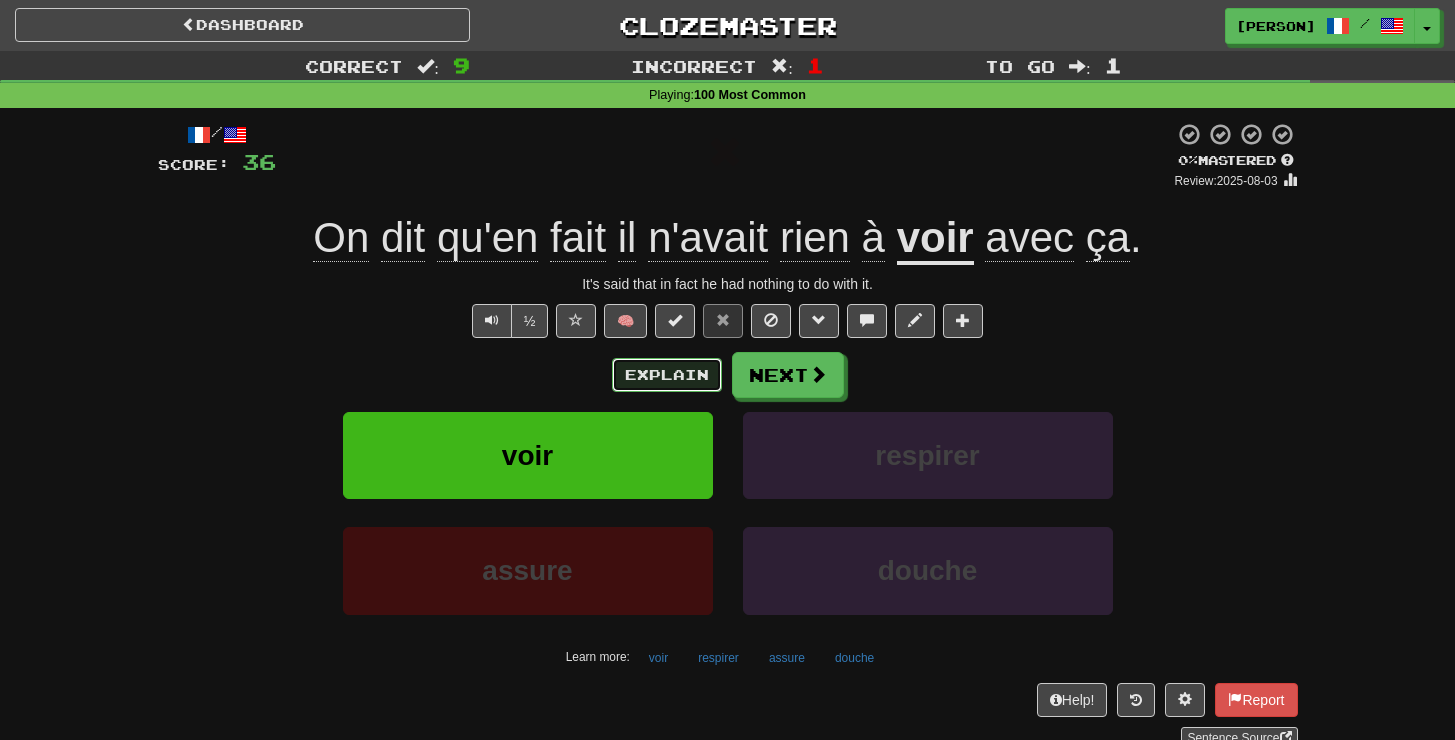 click on "Explain" at bounding box center [667, 375] 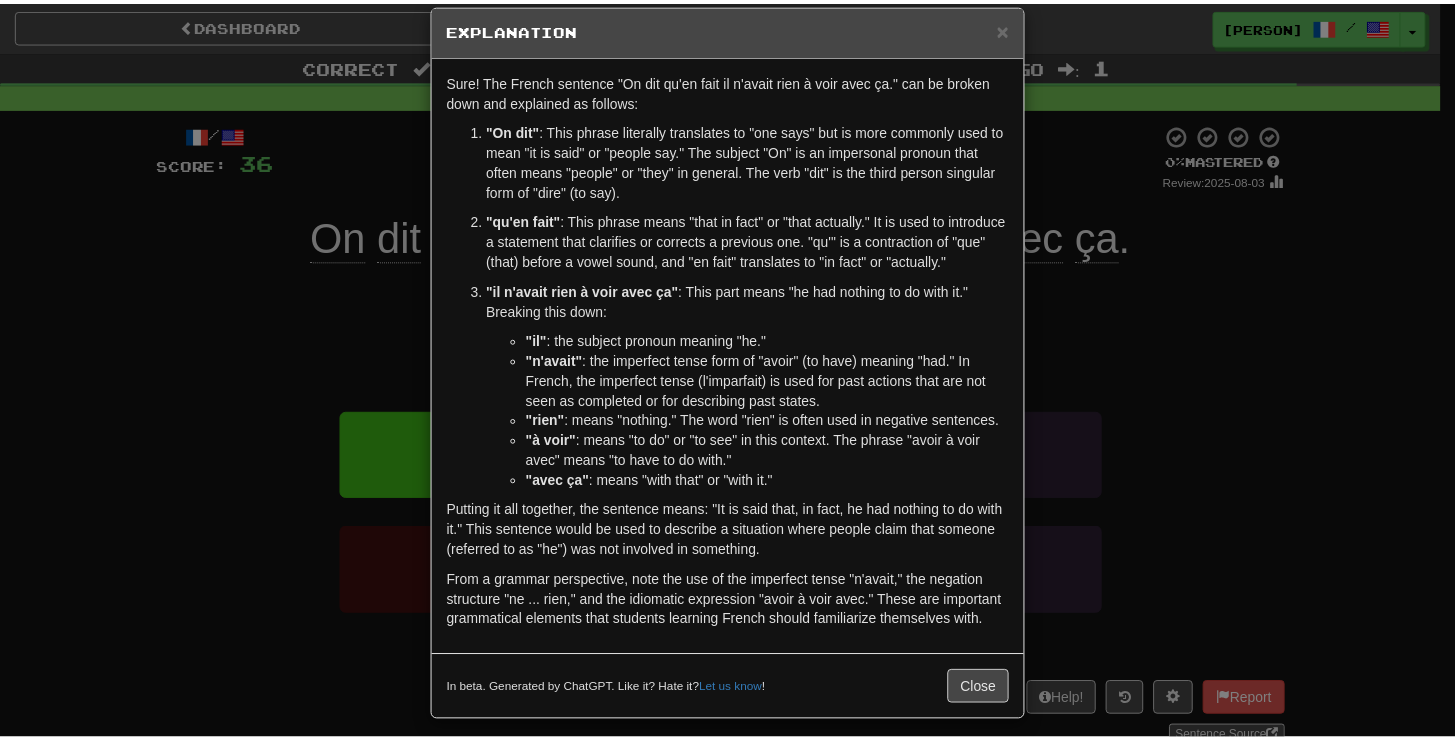 scroll, scrollTop: 58, scrollLeft: 0, axis: vertical 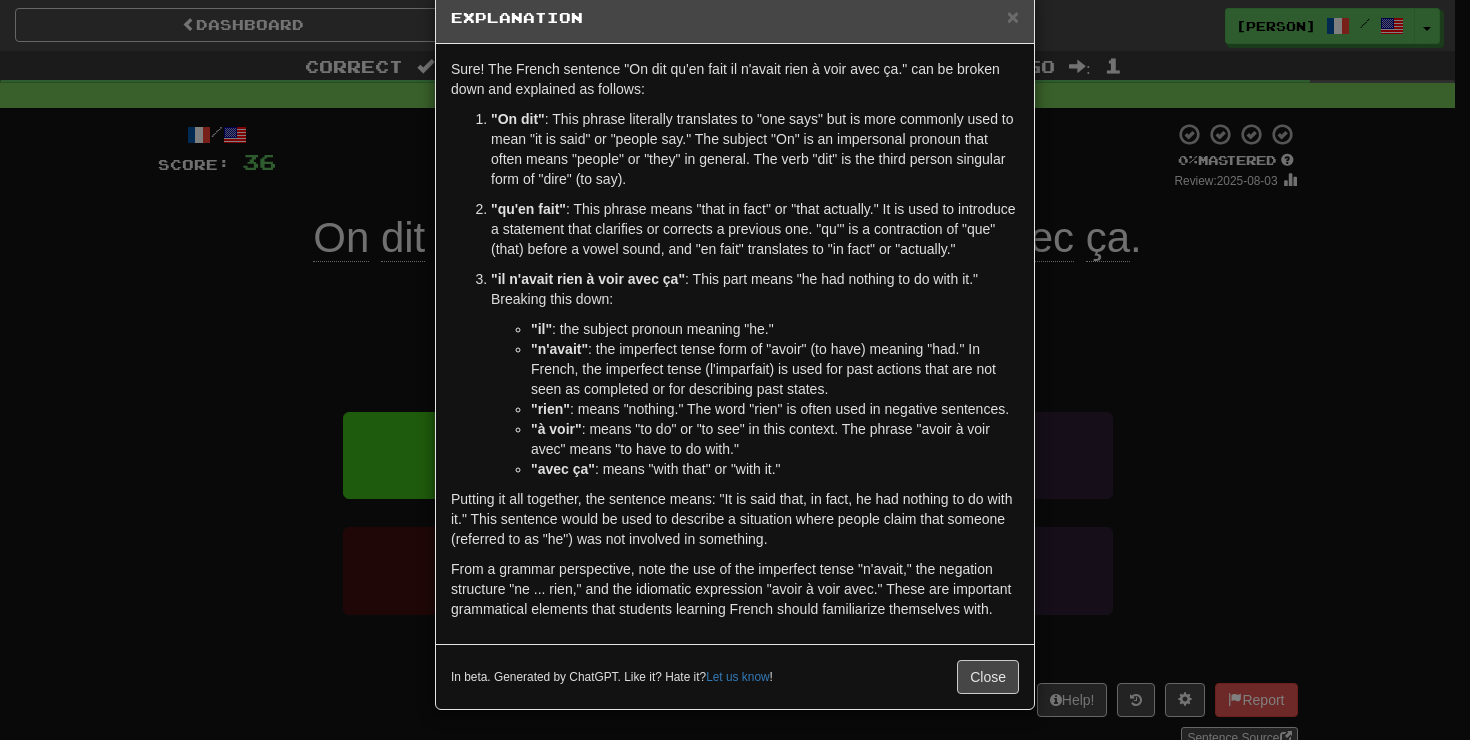 click on "× Explanation Sure! The French sentence "On dit qu'en fait il n'avait rien à voir avec ça." can be broken down and explained as follows:
"On dit" : This phrase literally translates to "one says" but is more commonly used to mean "it is said" or "people say." The subject "On" is an impersonal pronoun that often means "people" or "they" in general. The verb "dit" is the third person singular form of "dire" (to say).
"qu'en fait" : This phrase means "that in fact" or "that actually." It is used to introduce a statement that clarifies or corrects a previous one. "qu'" is a contraction of "que" (that) before a vowel sound, and "en fait" translates to "in fact" or "actually."
"il n'avait rien à voir avec ça" : This part means "he had nothing to do with it." Breaking this down:
"il" : the subject pronoun meaning "he."
"n'avait"
"rien" : means "nothing." The word "rien" is often used in negative sentences.
"à voir"
"avec ça" : means "with that" or "with it."
Let us know" at bounding box center (735, 370) 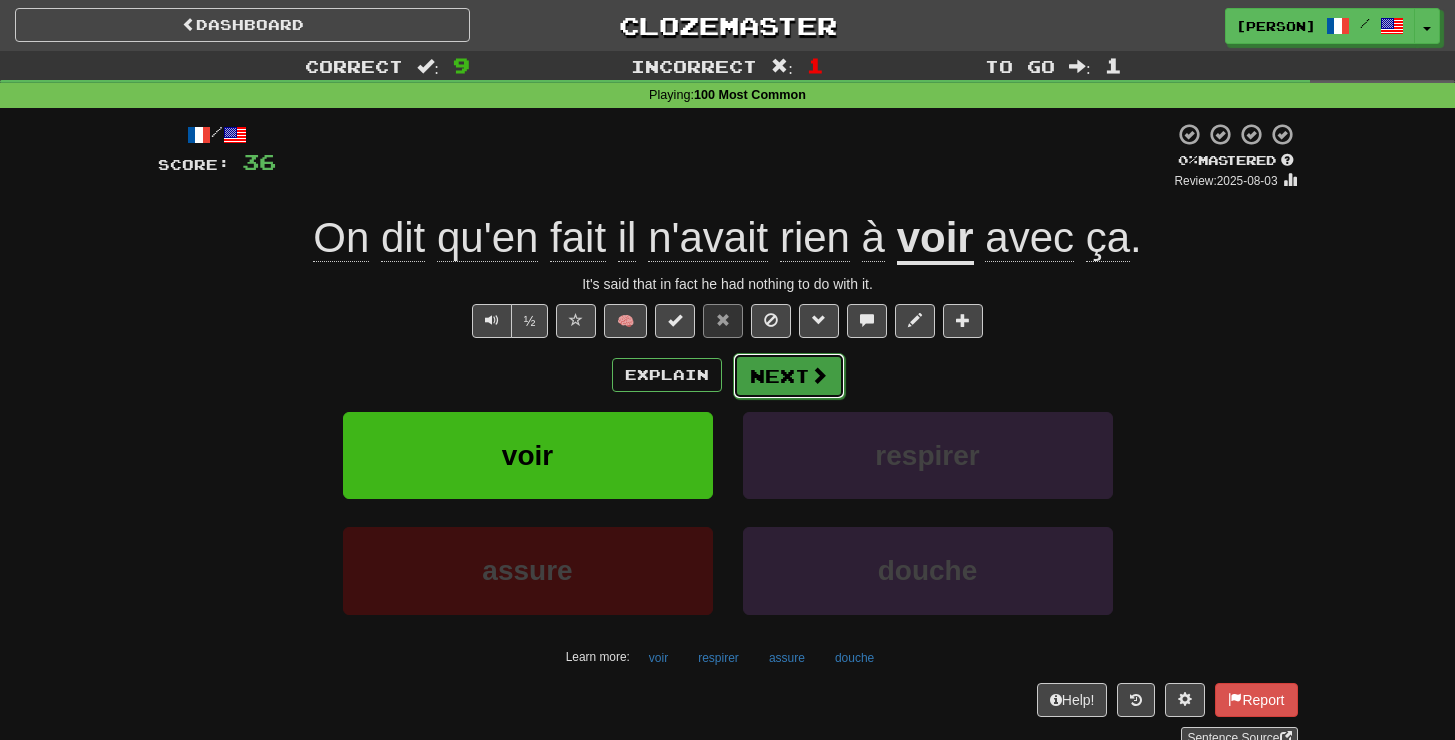 click on "Next" at bounding box center [789, 376] 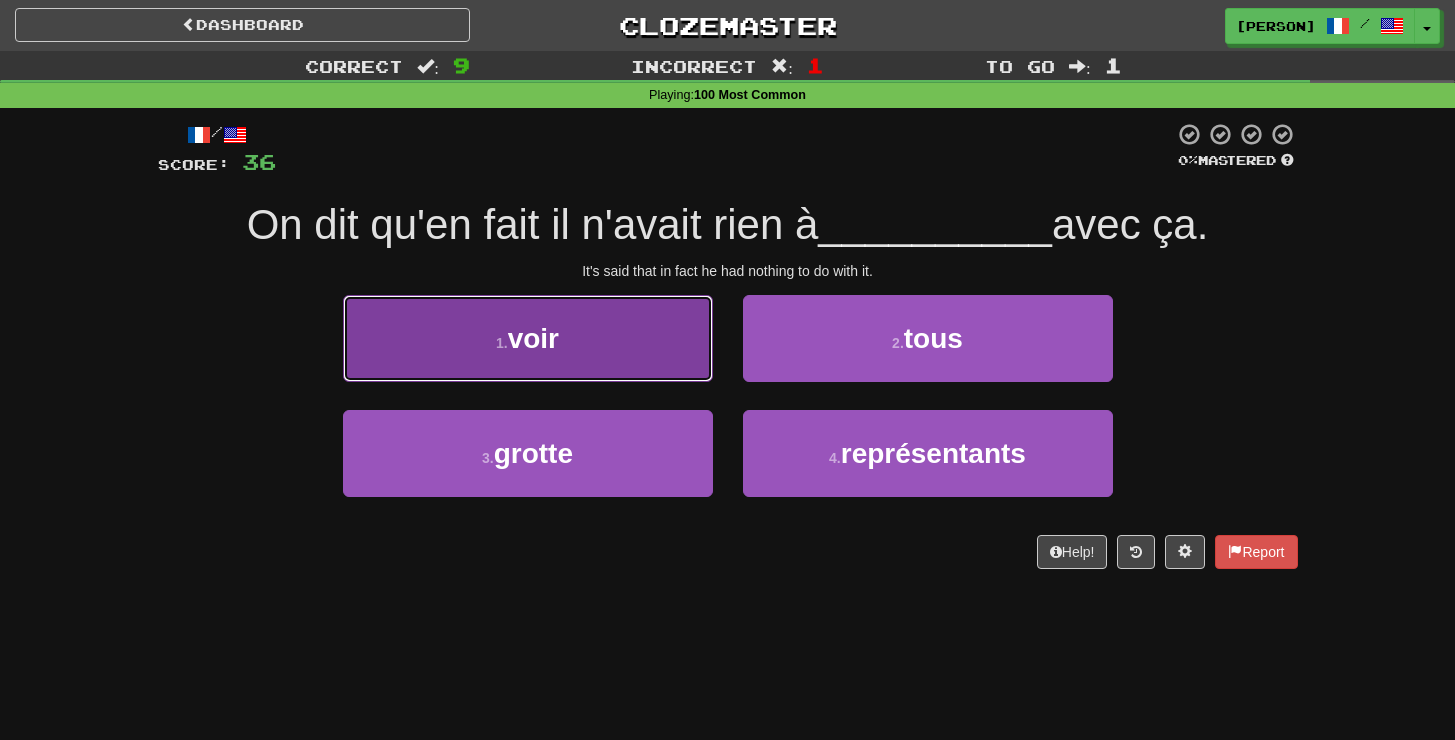 click on "1 .  voir" at bounding box center [528, 338] 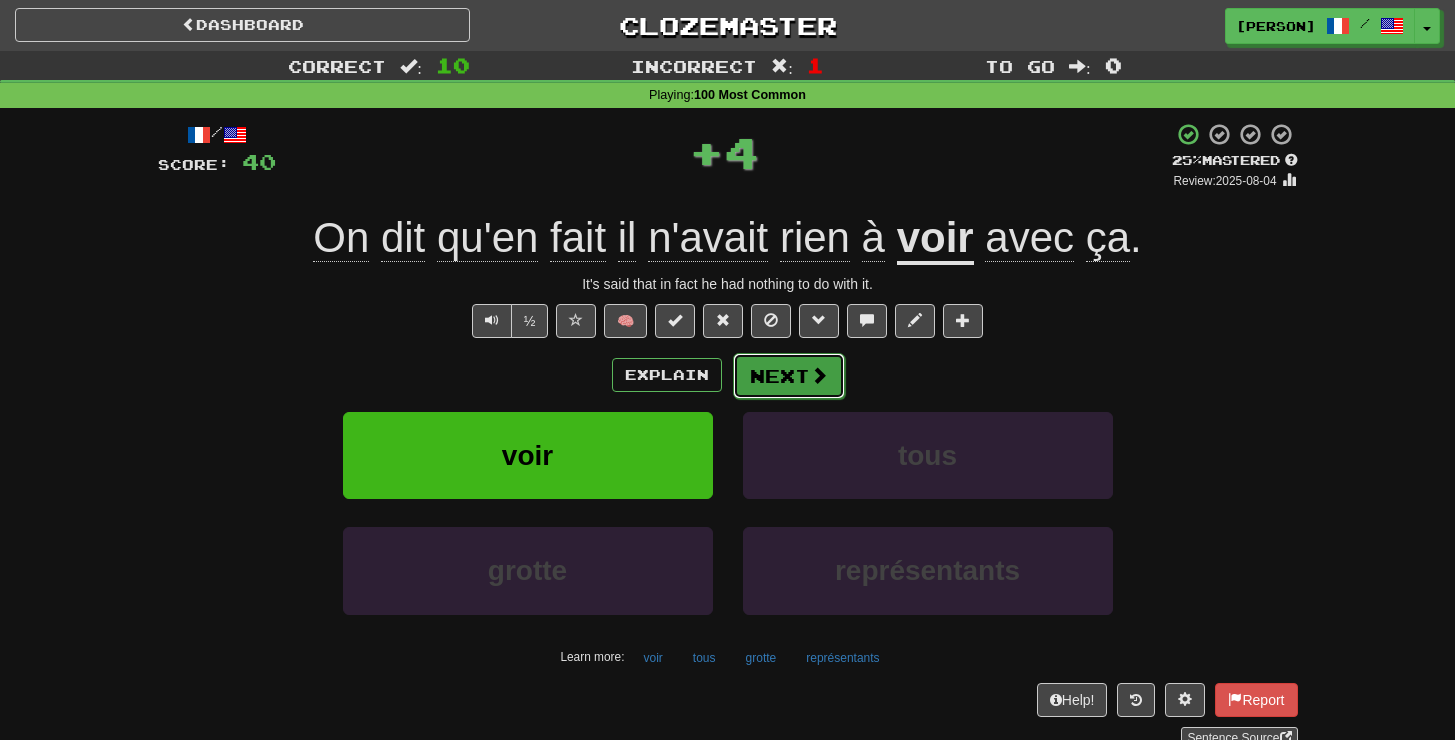 click on "Next" at bounding box center [789, 376] 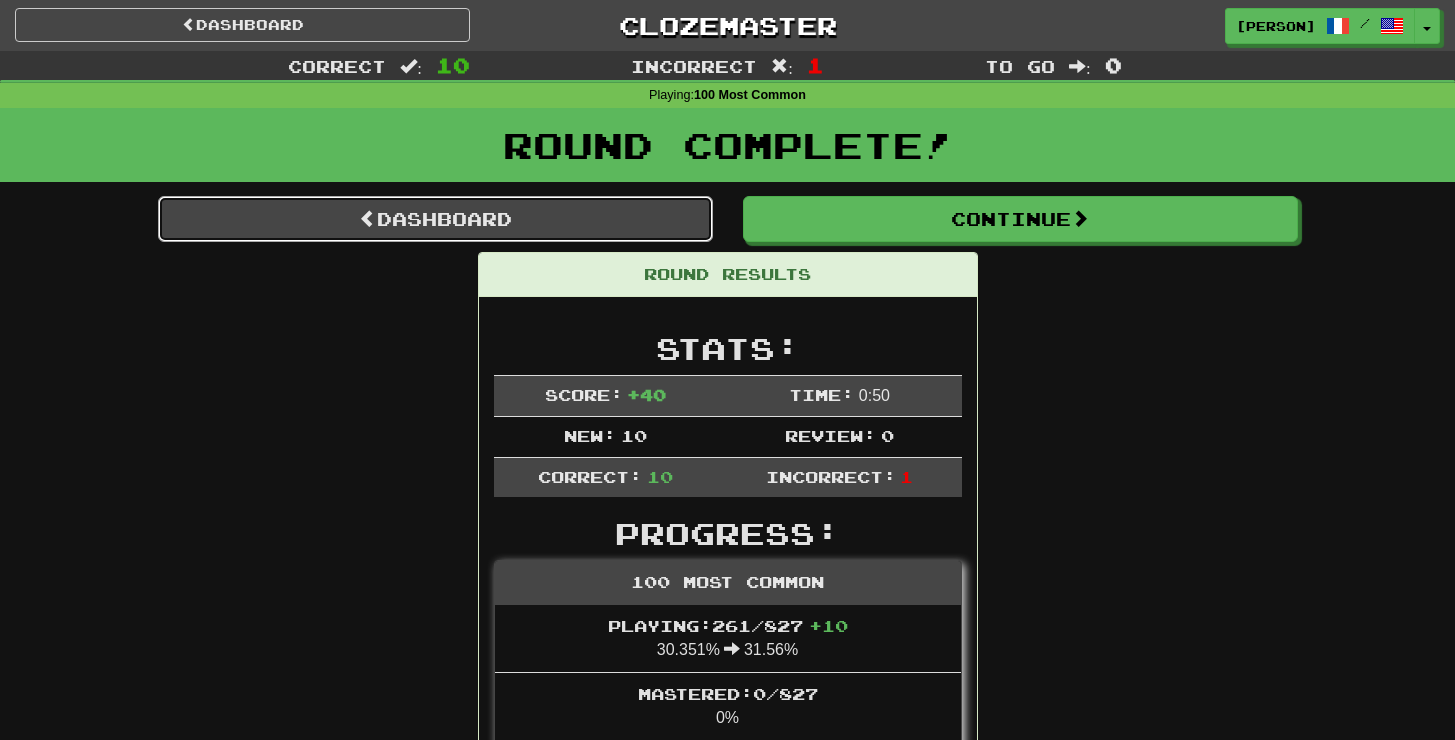 click on "Dashboard" at bounding box center (435, 219) 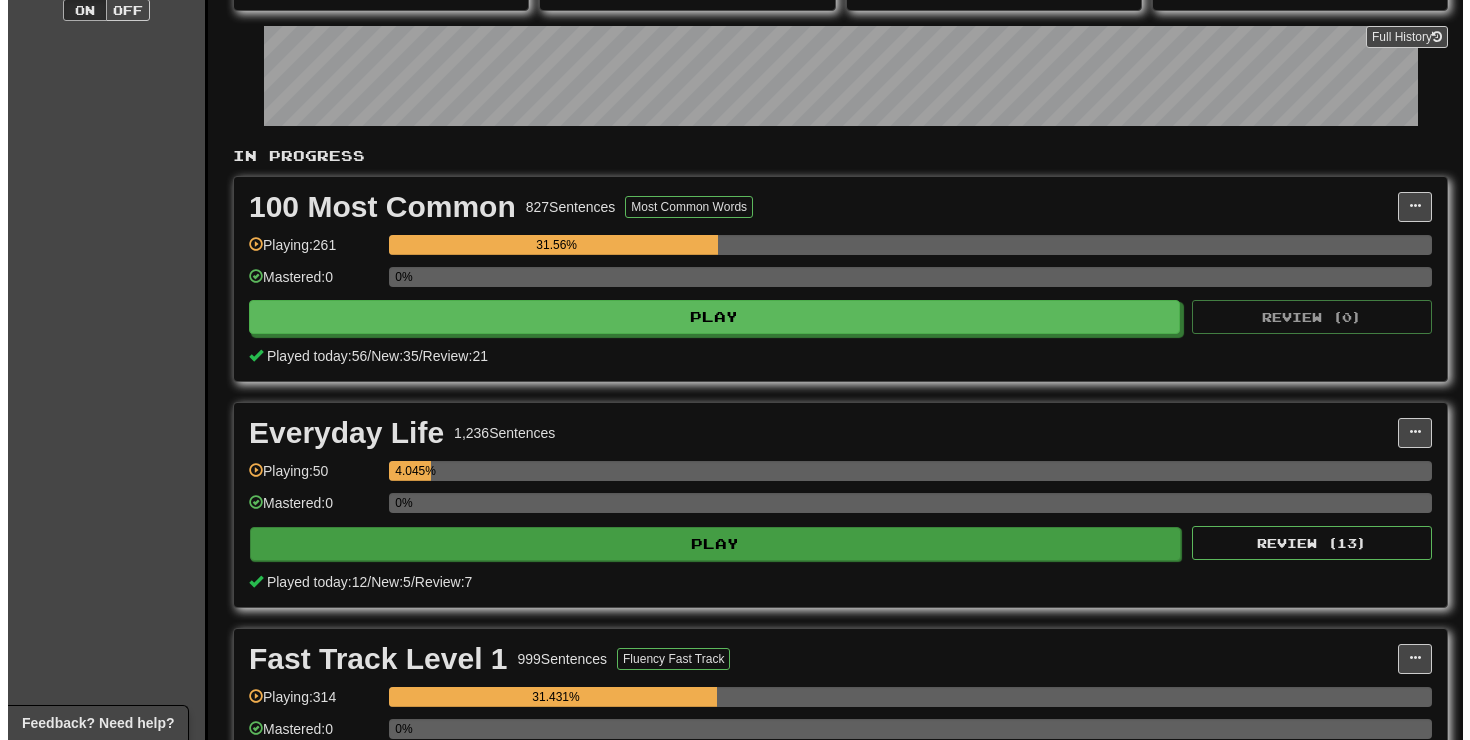 scroll, scrollTop: 384, scrollLeft: 0, axis: vertical 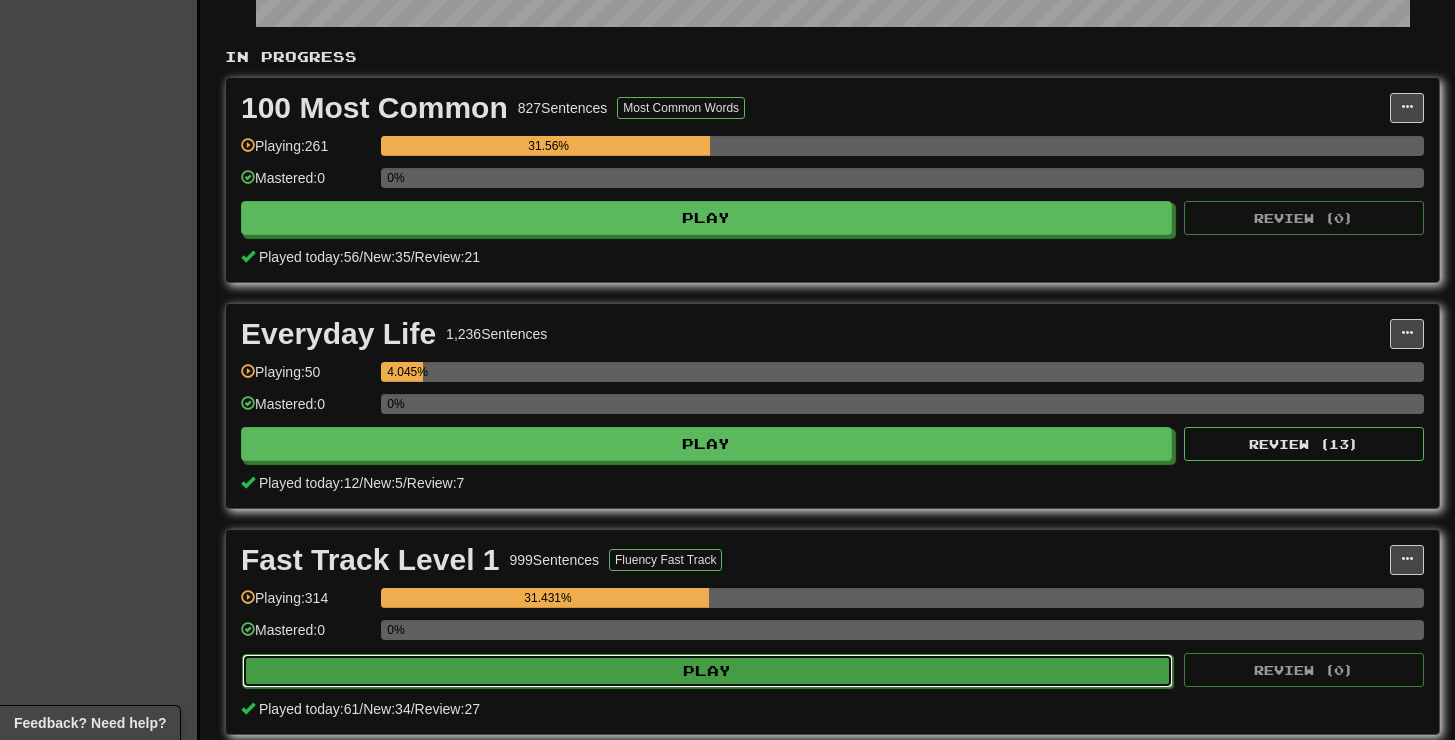 click on "Play" at bounding box center [707, 671] 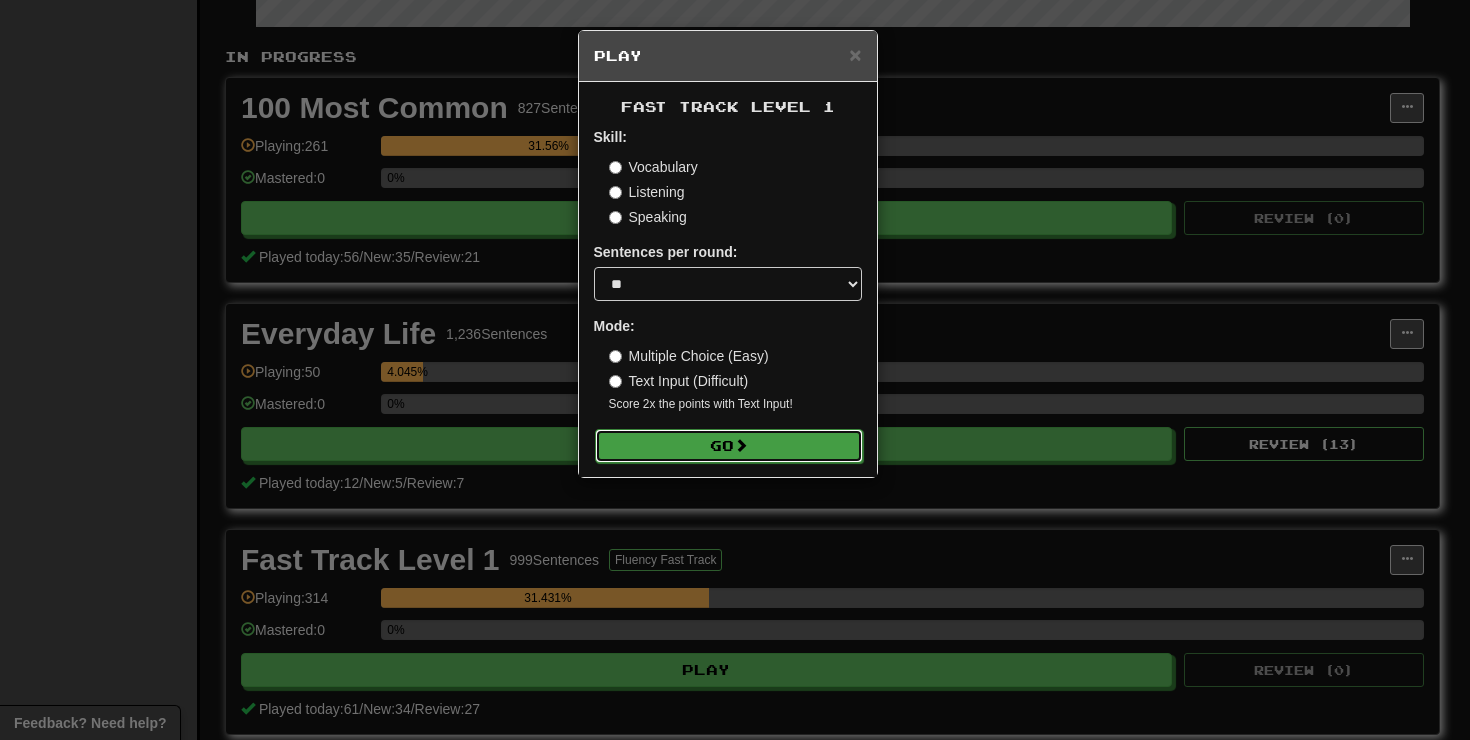 click on "Go" at bounding box center (729, 446) 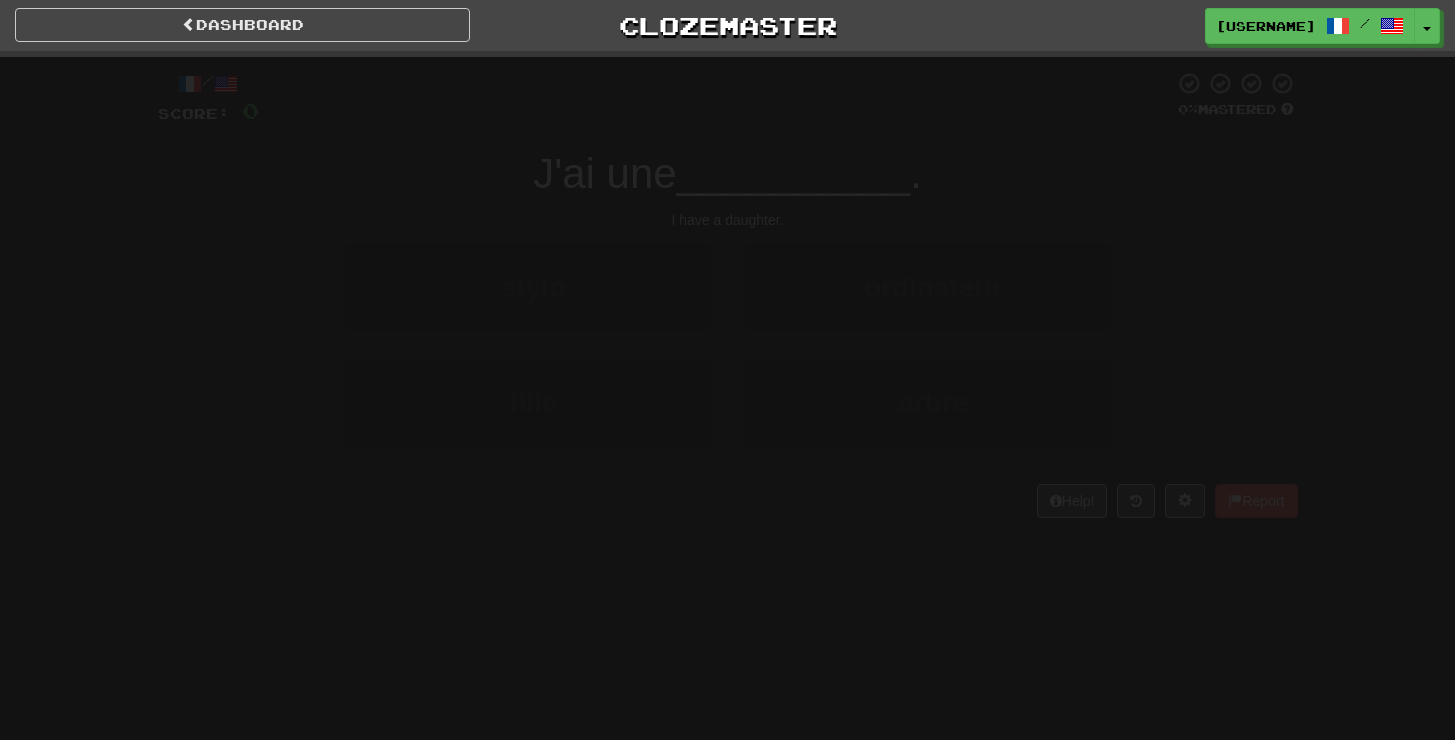 scroll, scrollTop: 0, scrollLeft: 0, axis: both 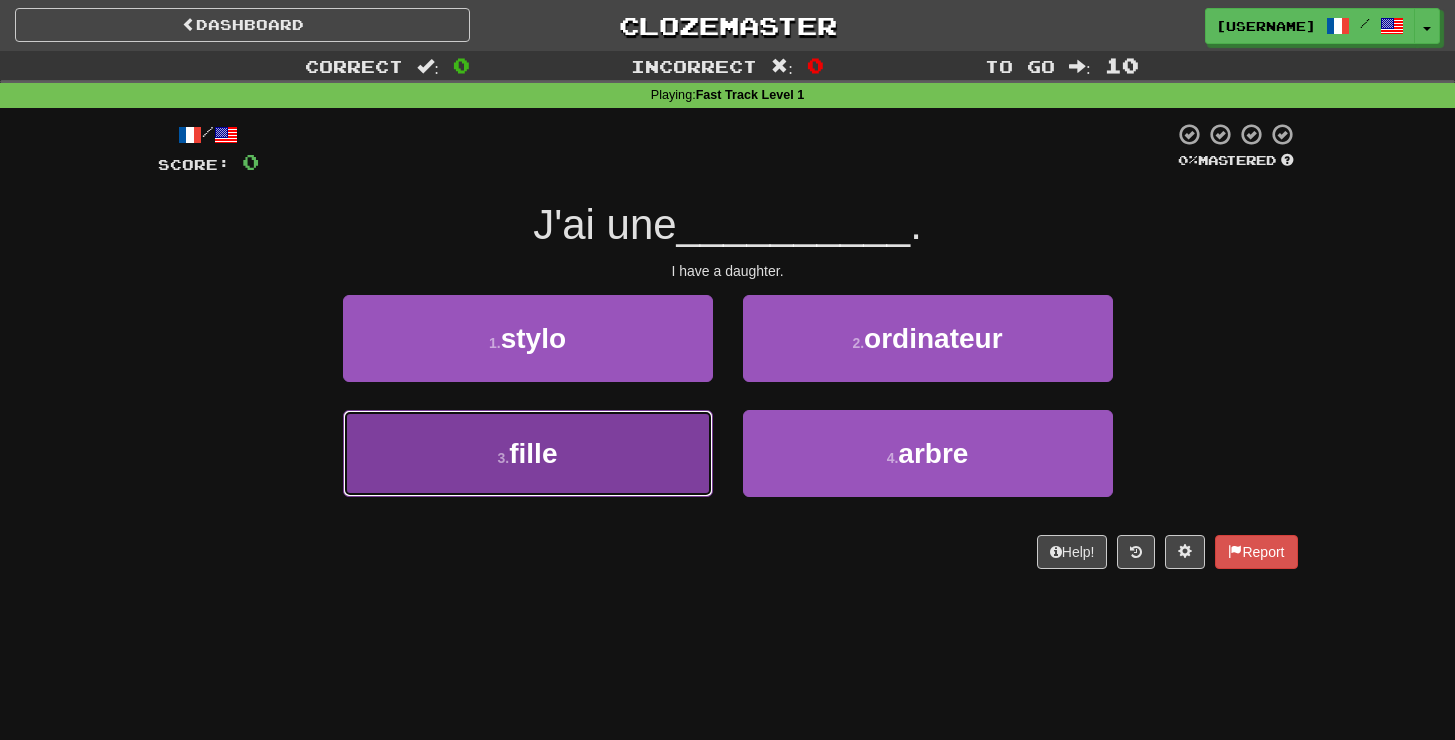click on "3 .  fille" at bounding box center (528, 453) 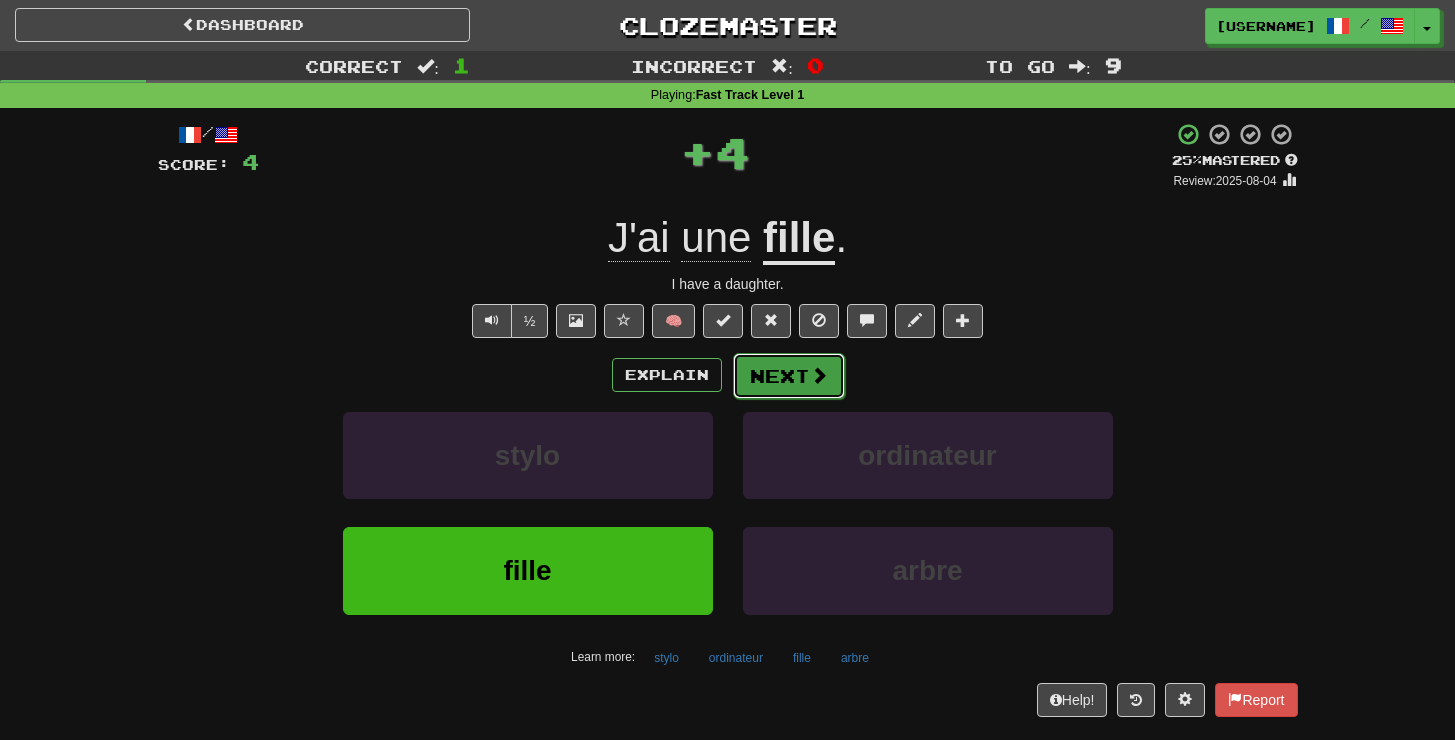 click on "Next" at bounding box center [789, 376] 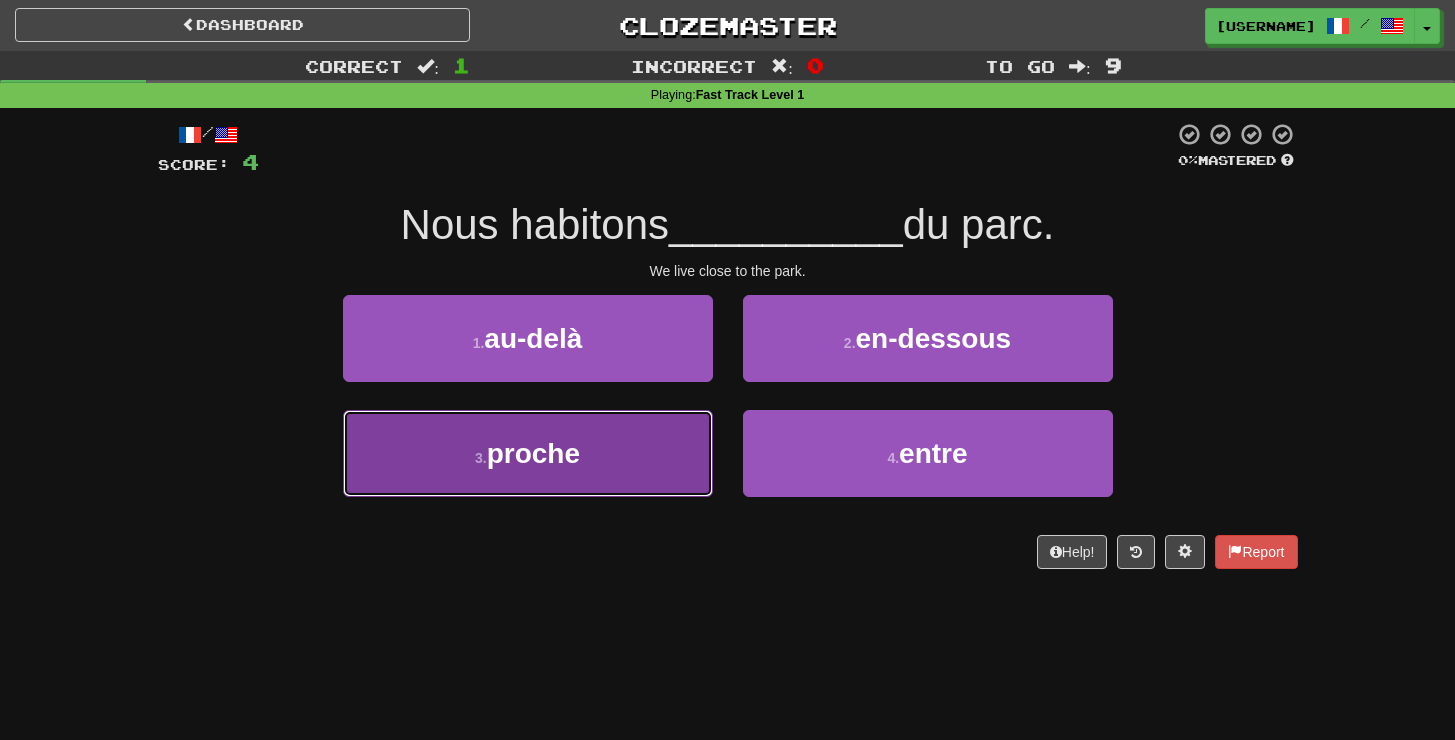 click on "3 .  proche" at bounding box center (528, 453) 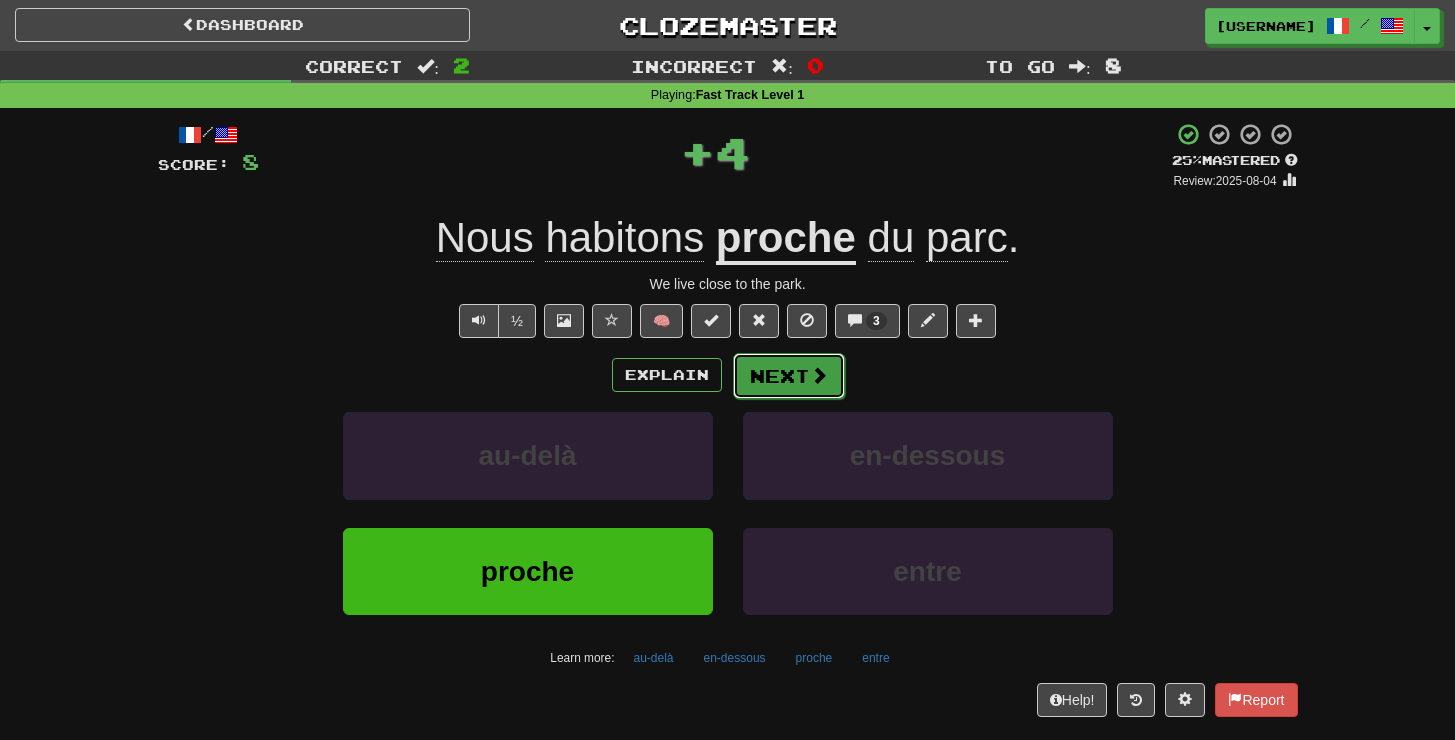 click on "Next" at bounding box center [789, 376] 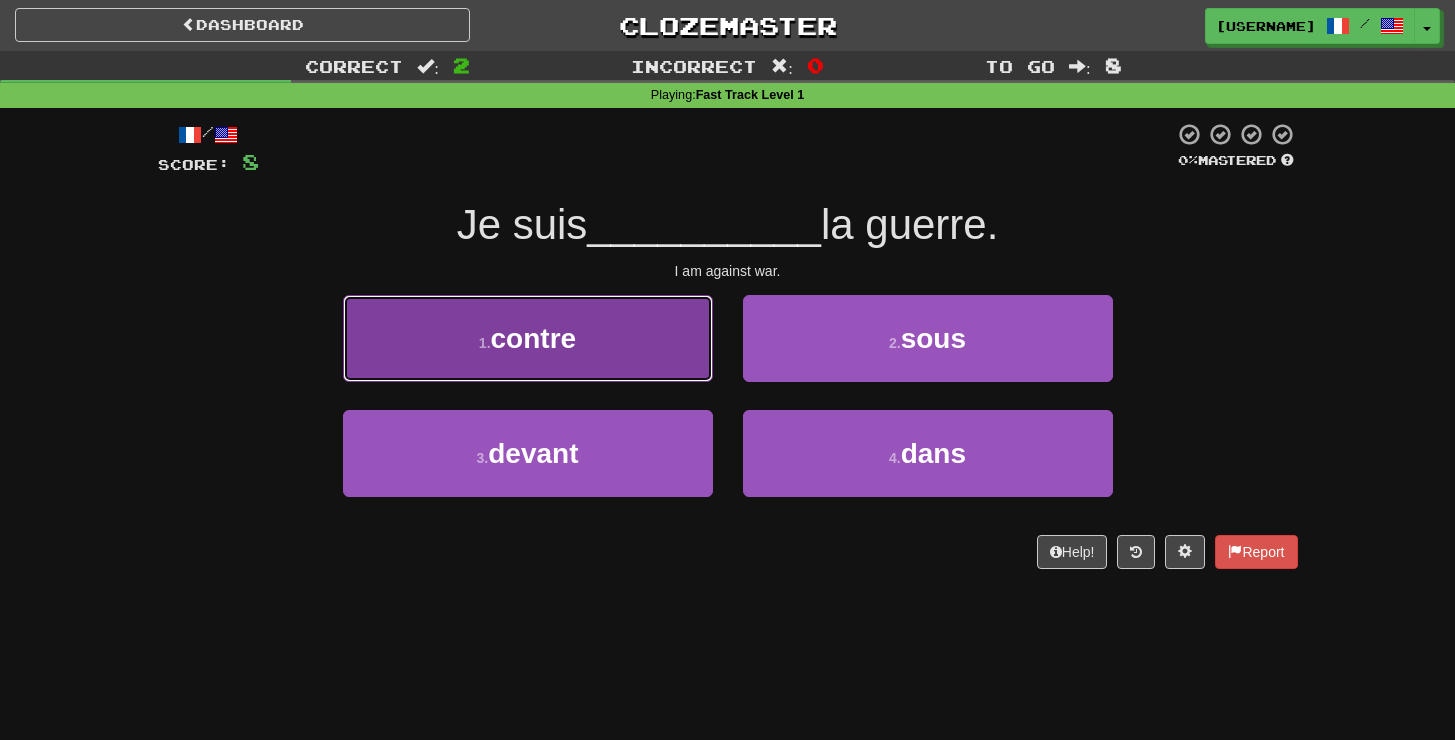 click on "1 .  contre" at bounding box center [528, 338] 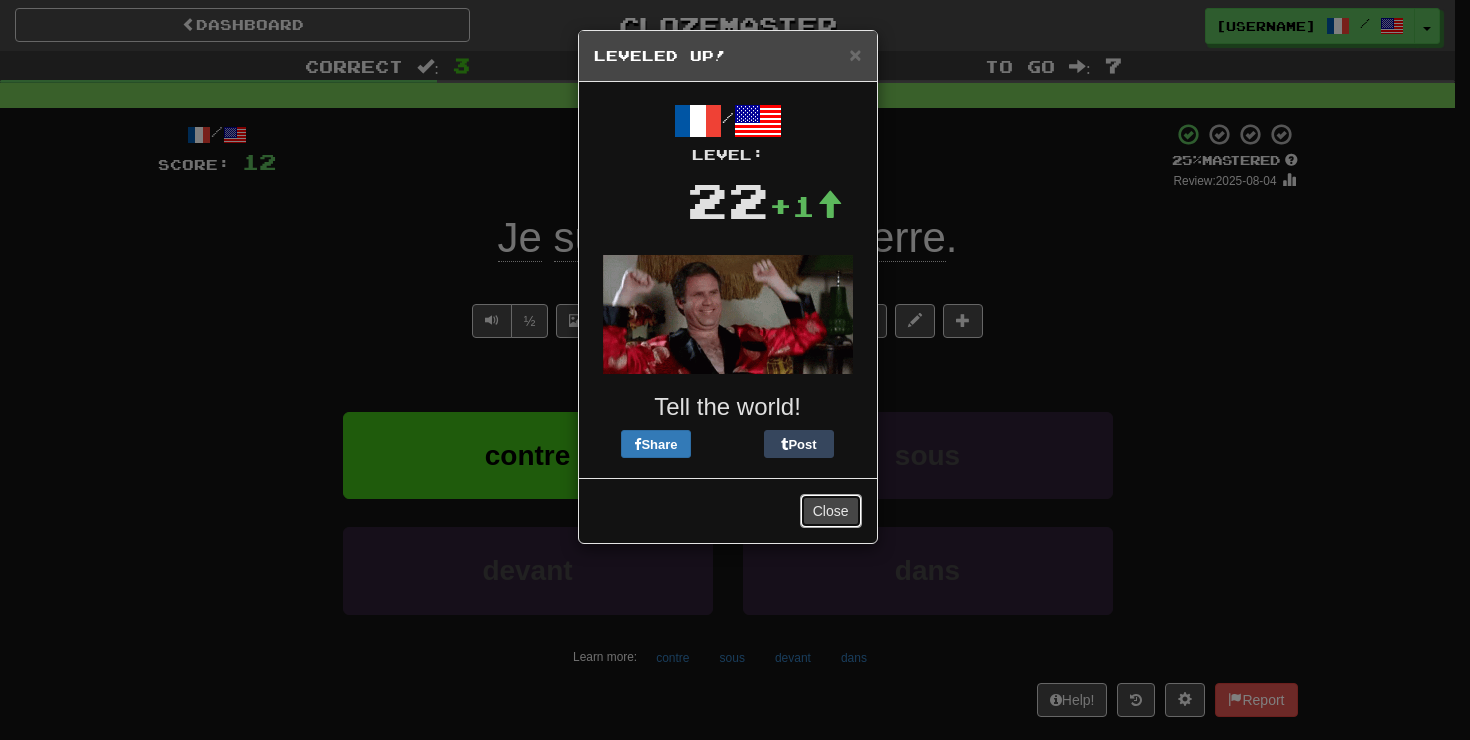 click on "Close" at bounding box center [831, 511] 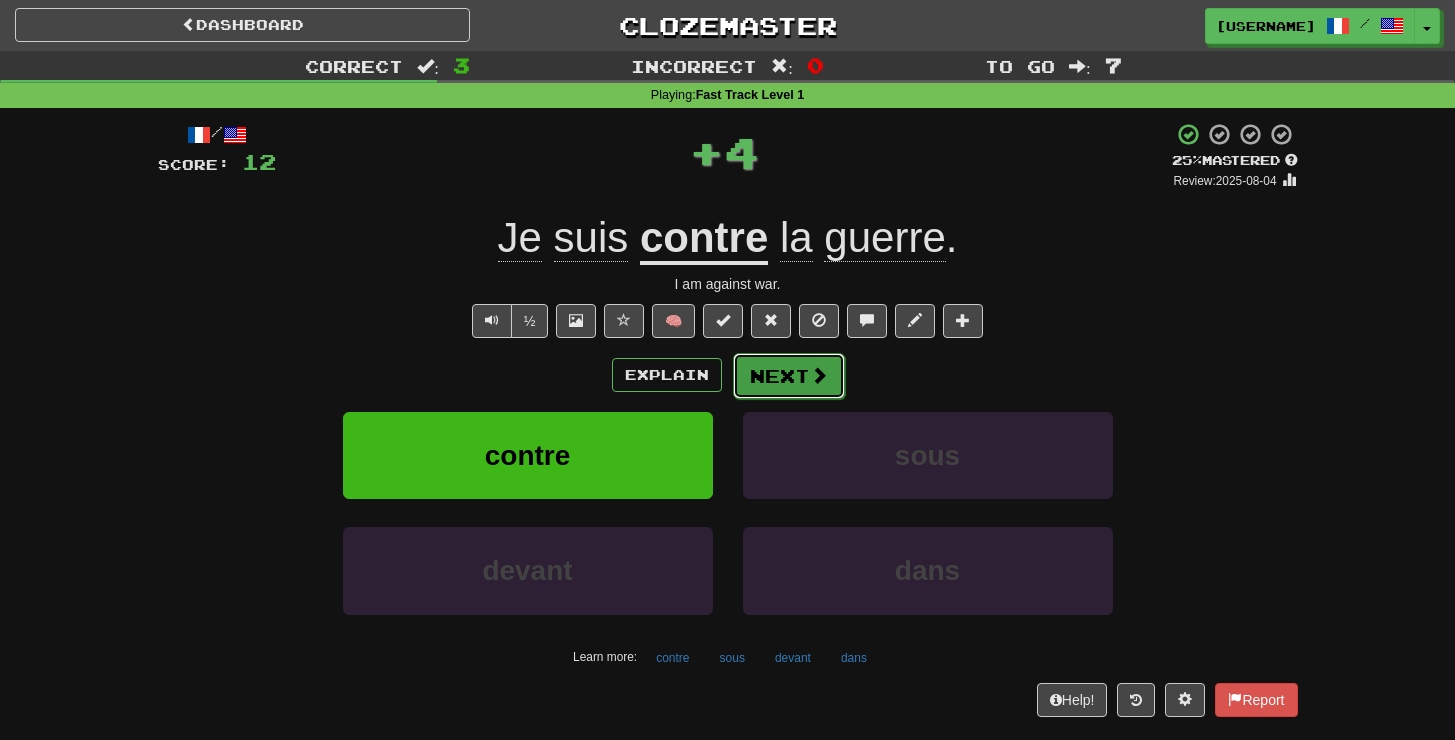 click on "Next" at bounding box center [789, 376] 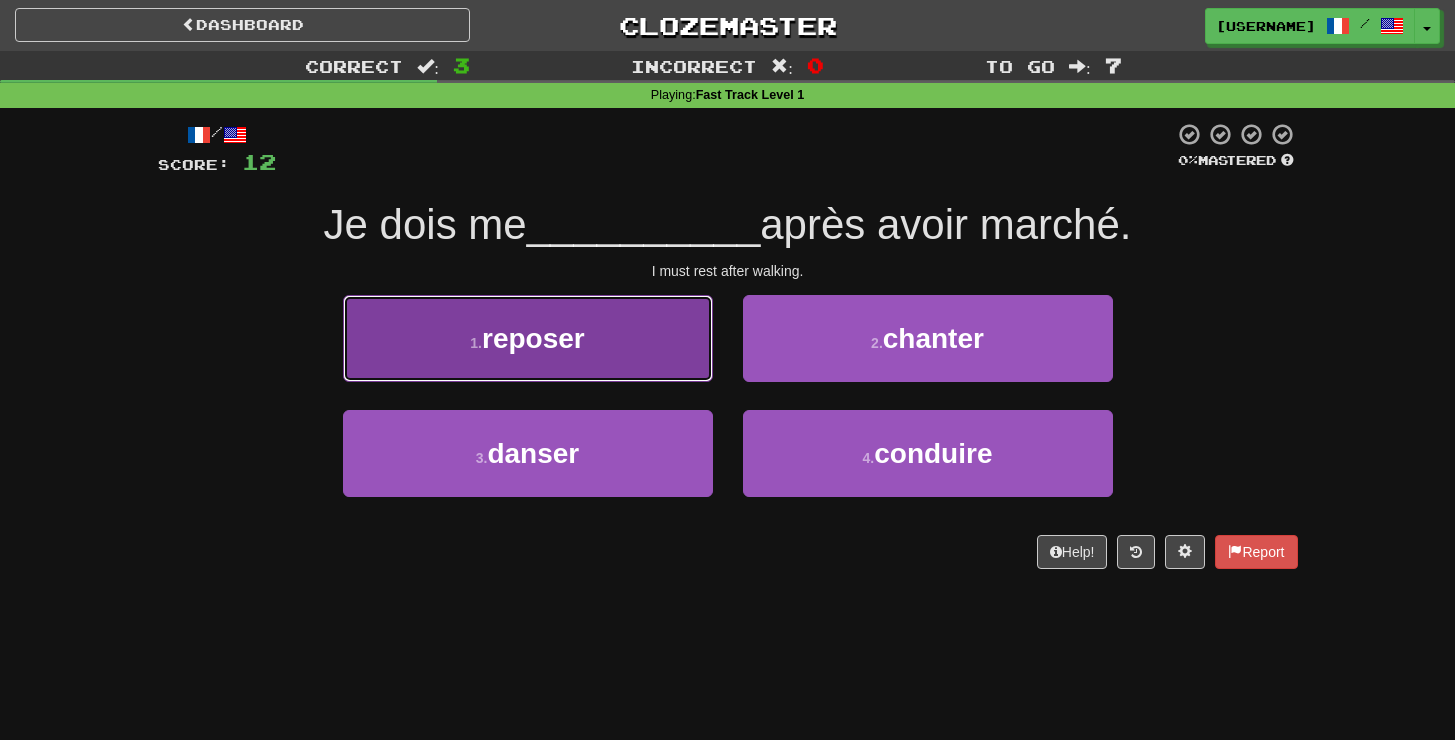 click on "reposer" at bounding box center (533, 338) 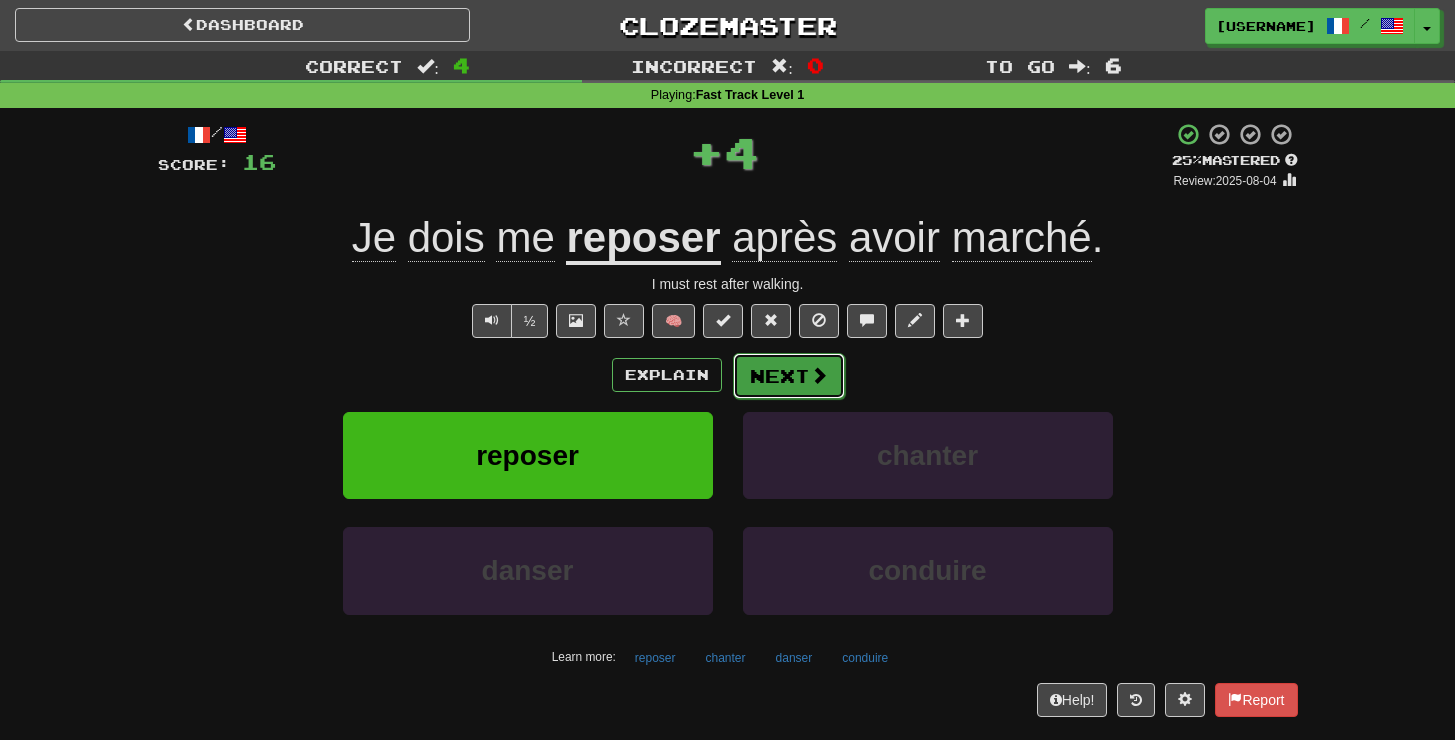click on "Next" at bounding box center (789, 376) 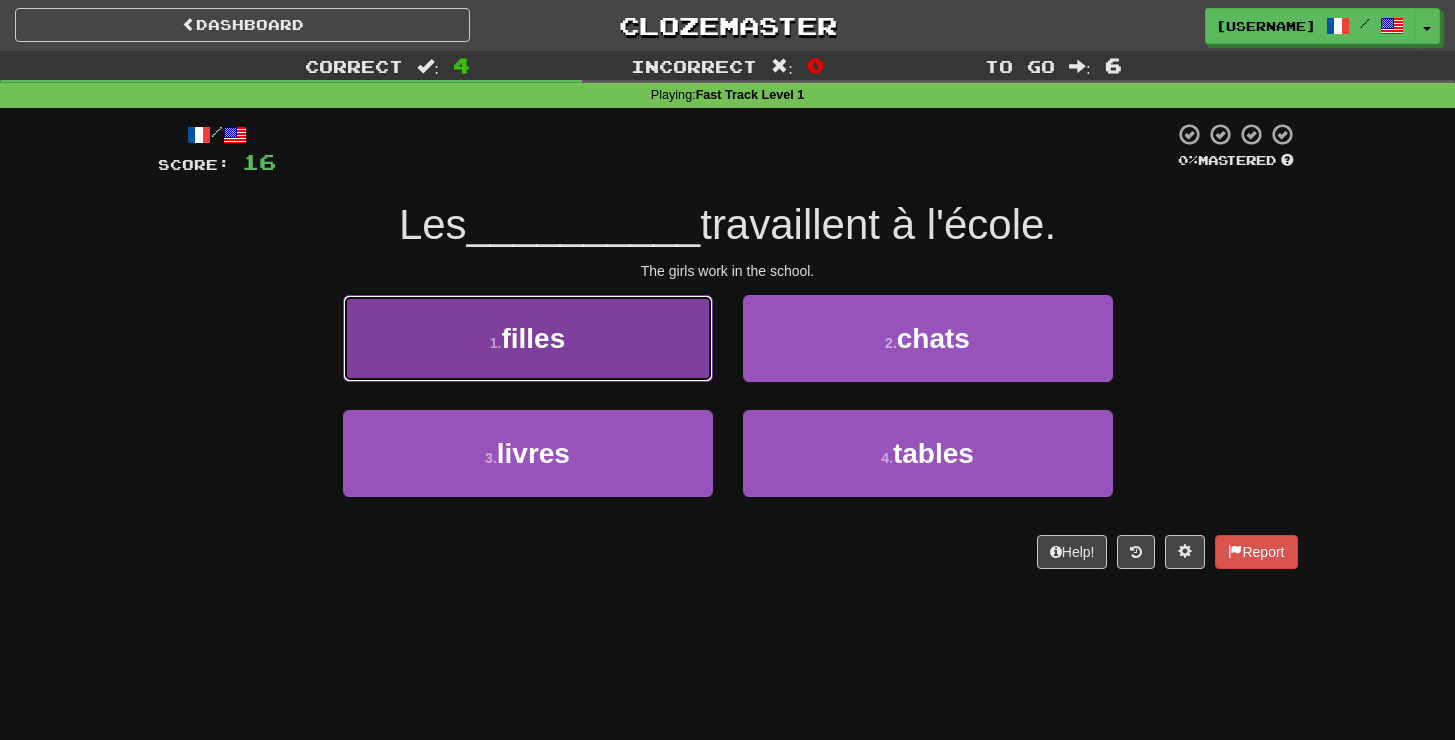 click on "1 .  filles" at bounding box center [528, 338] 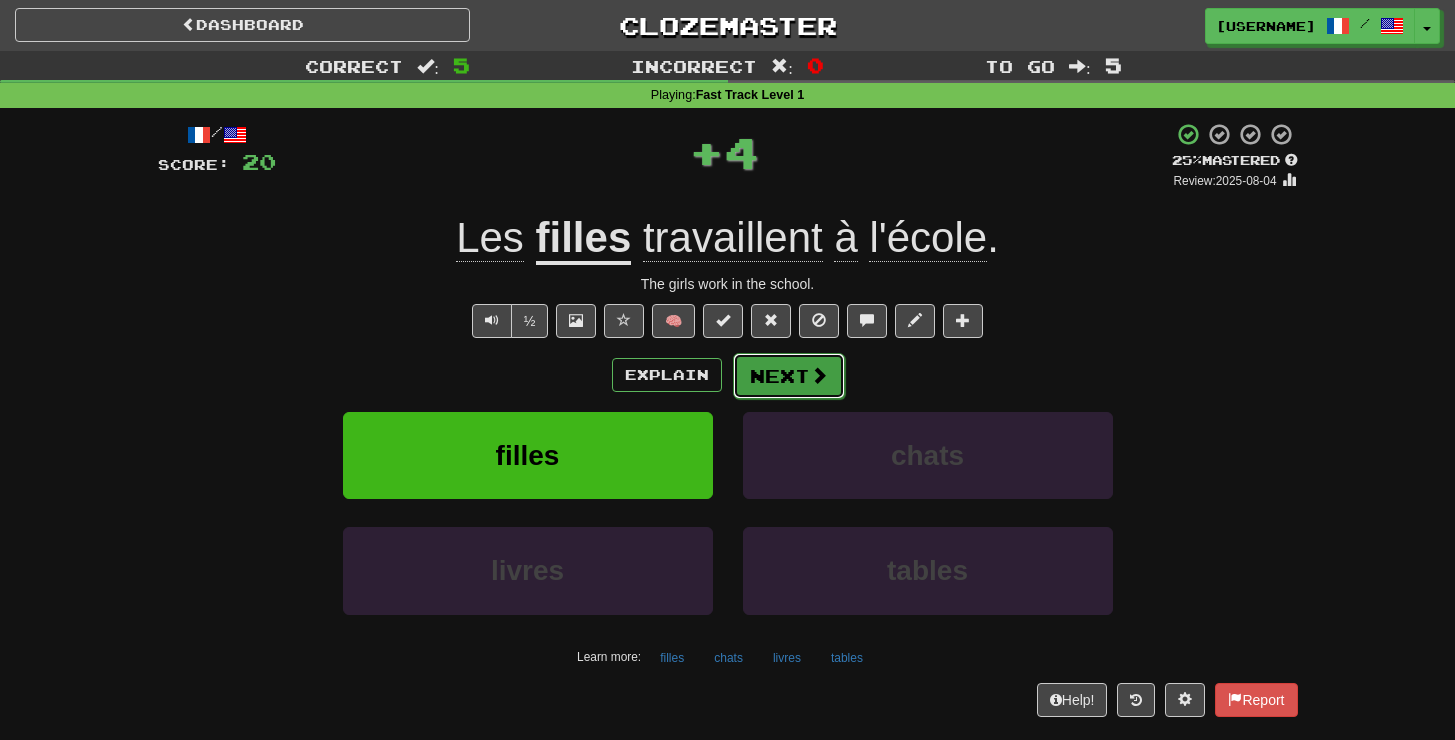 click on "Next" at bounding box center (789, 376) 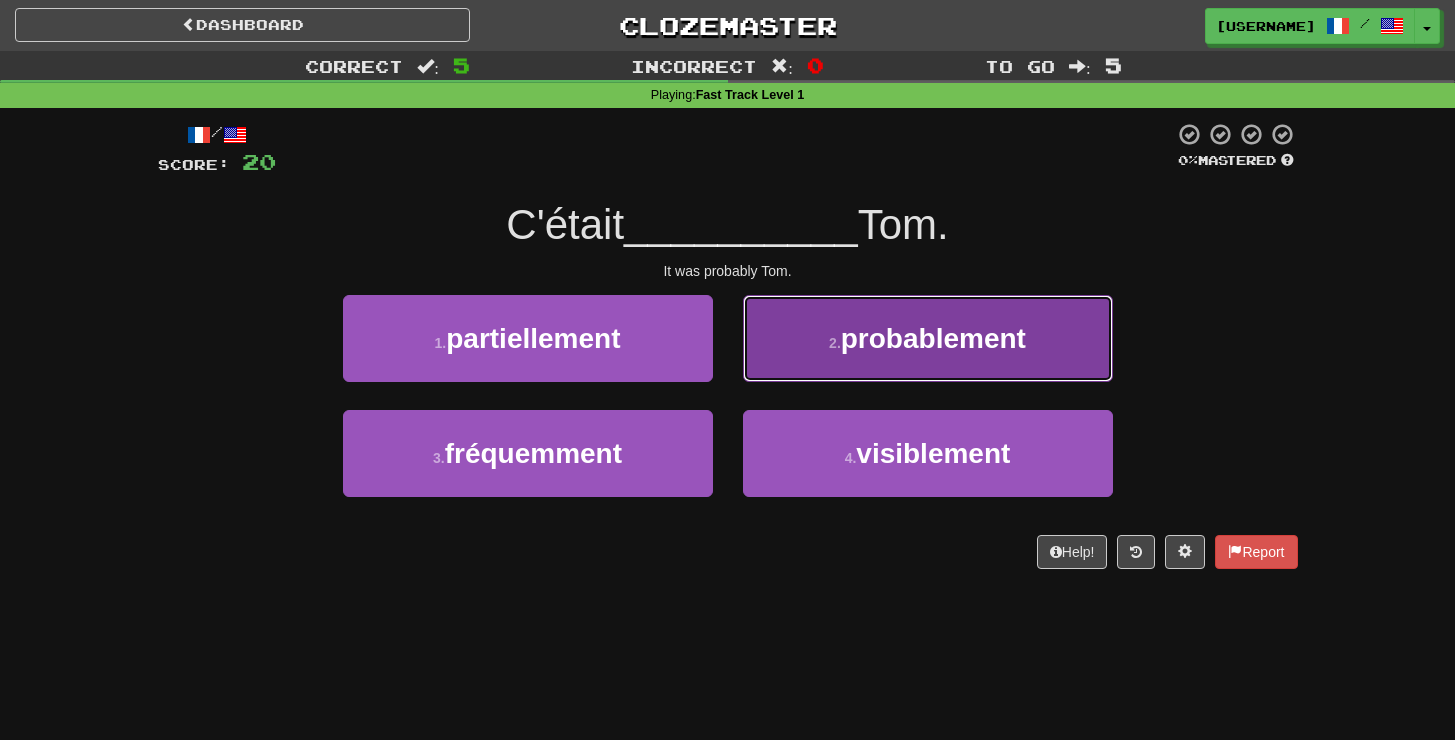 click on "probablement" at bounding box center (933, 338) 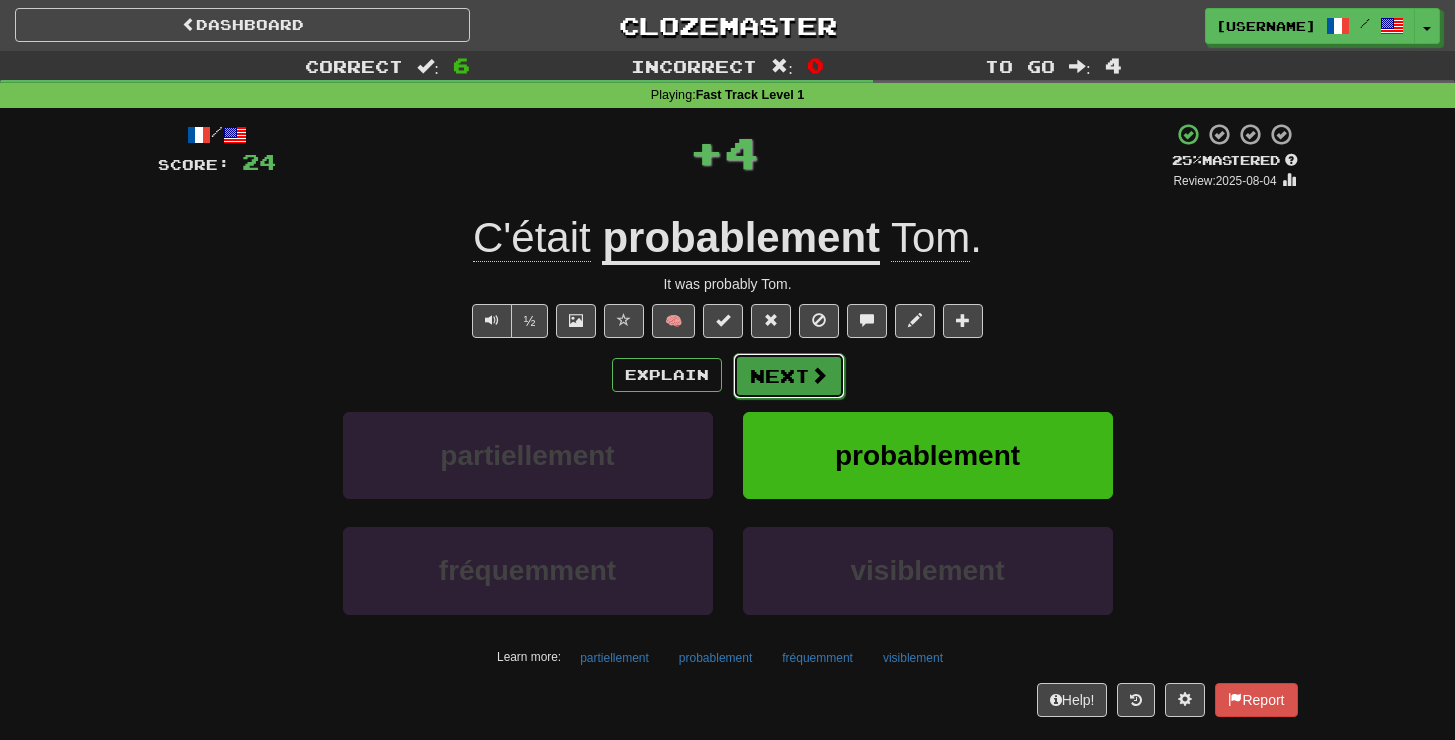 click on "Next" at bounding box center (789, 376) 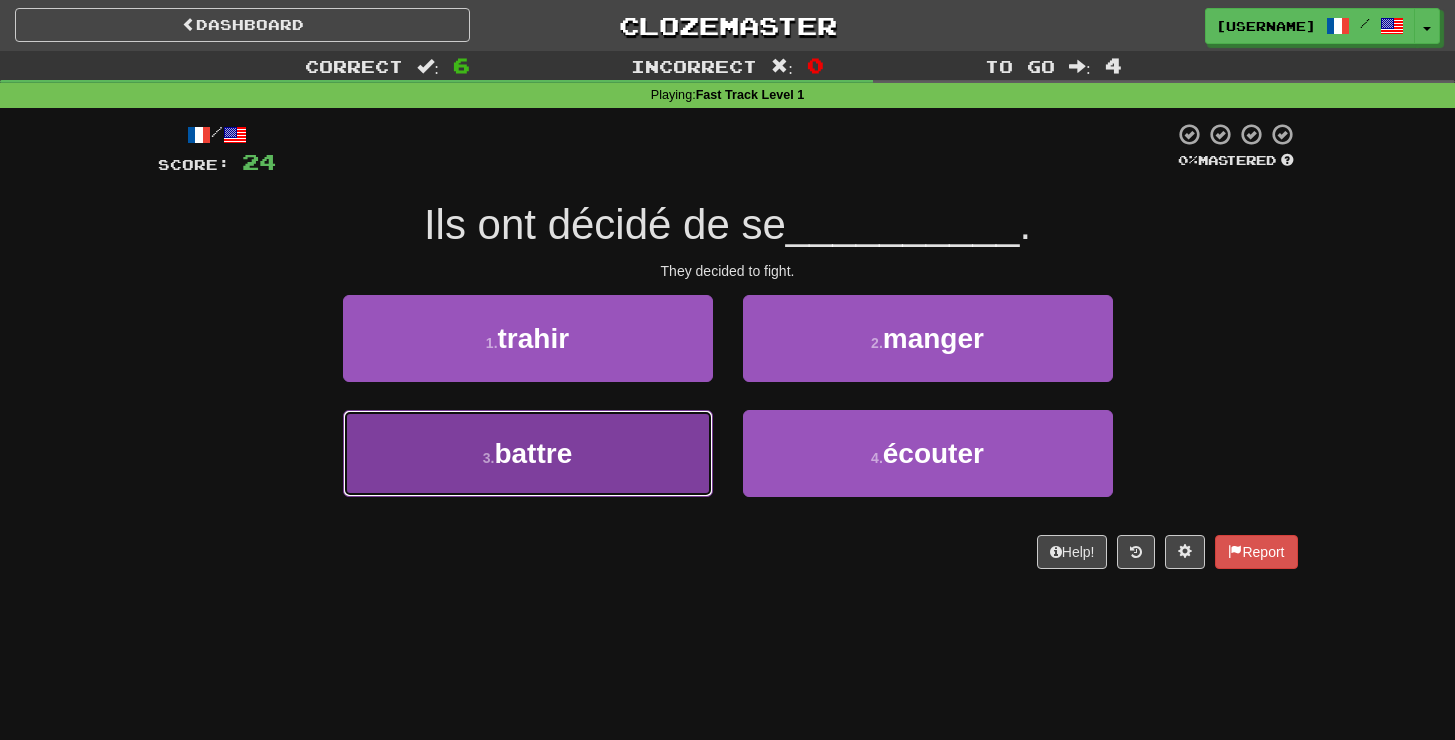click on "3 .  battre" at bounding box center [528, 453] 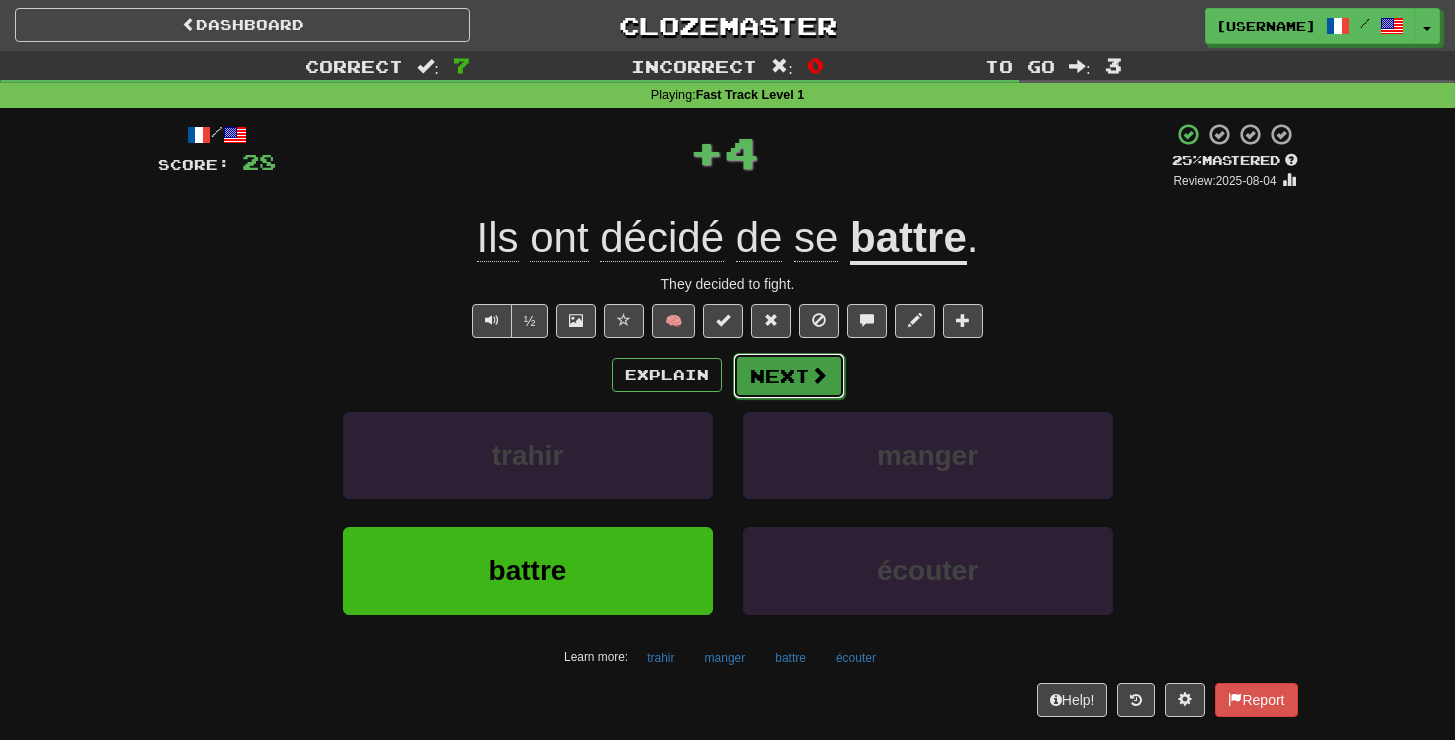 click at bounding box center [819, 375] 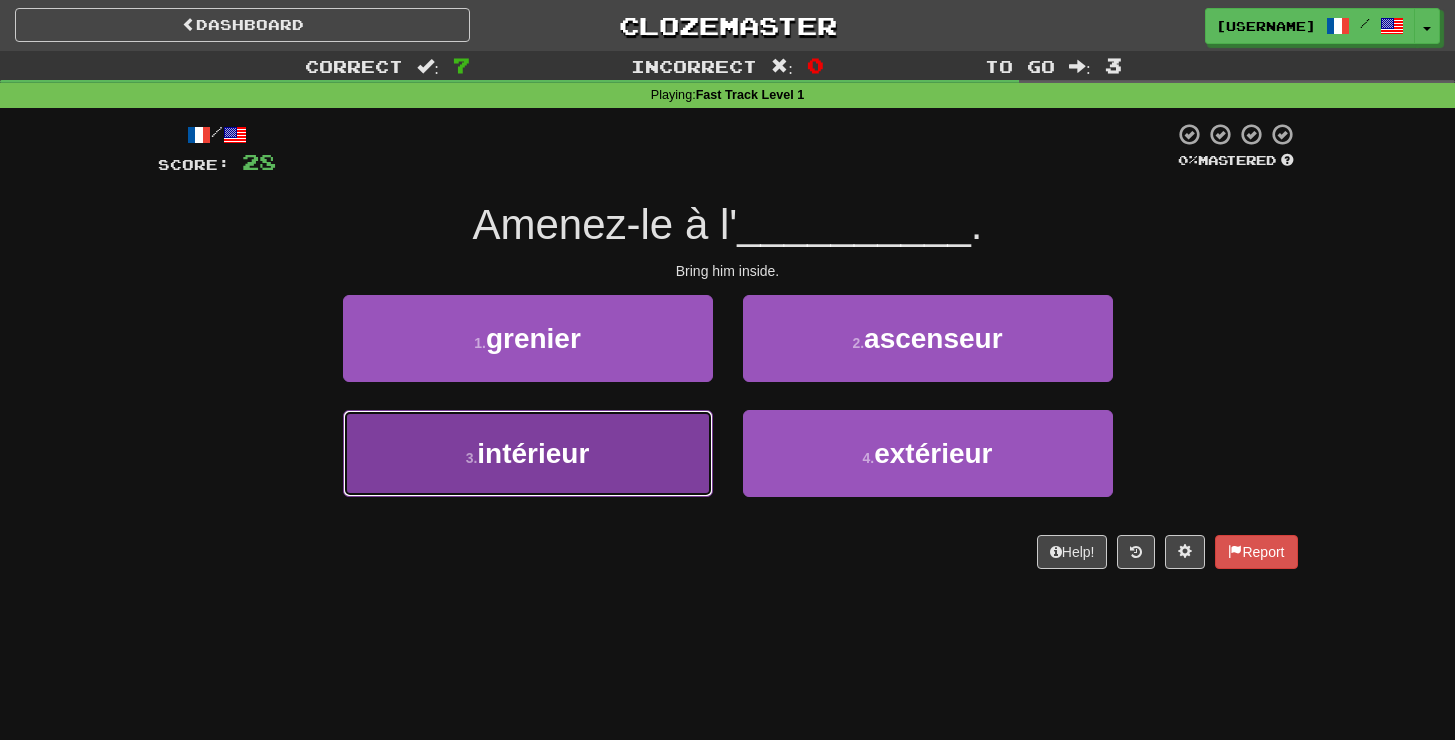 click on "intérieur" at bounding box center [533, 453] 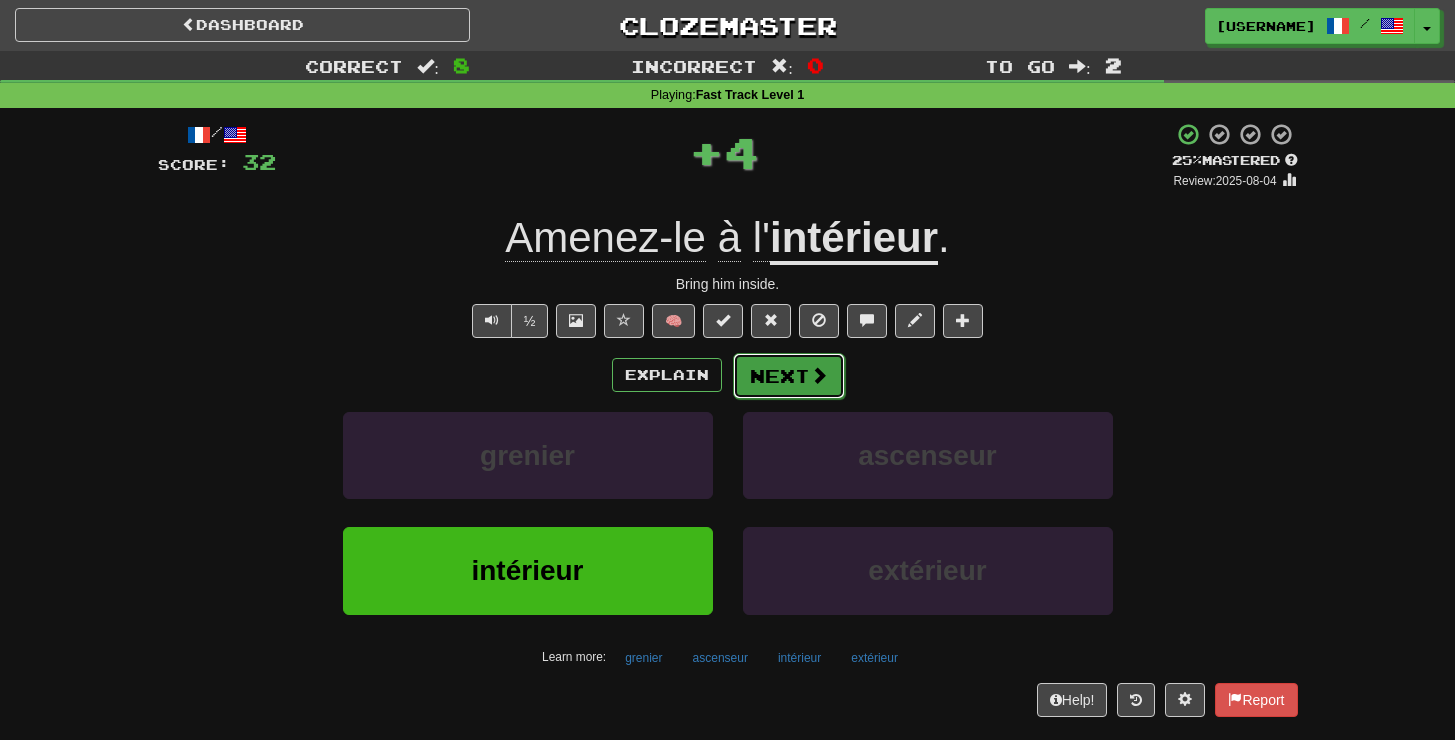 click on "Next" at bounding box center (789, 376) 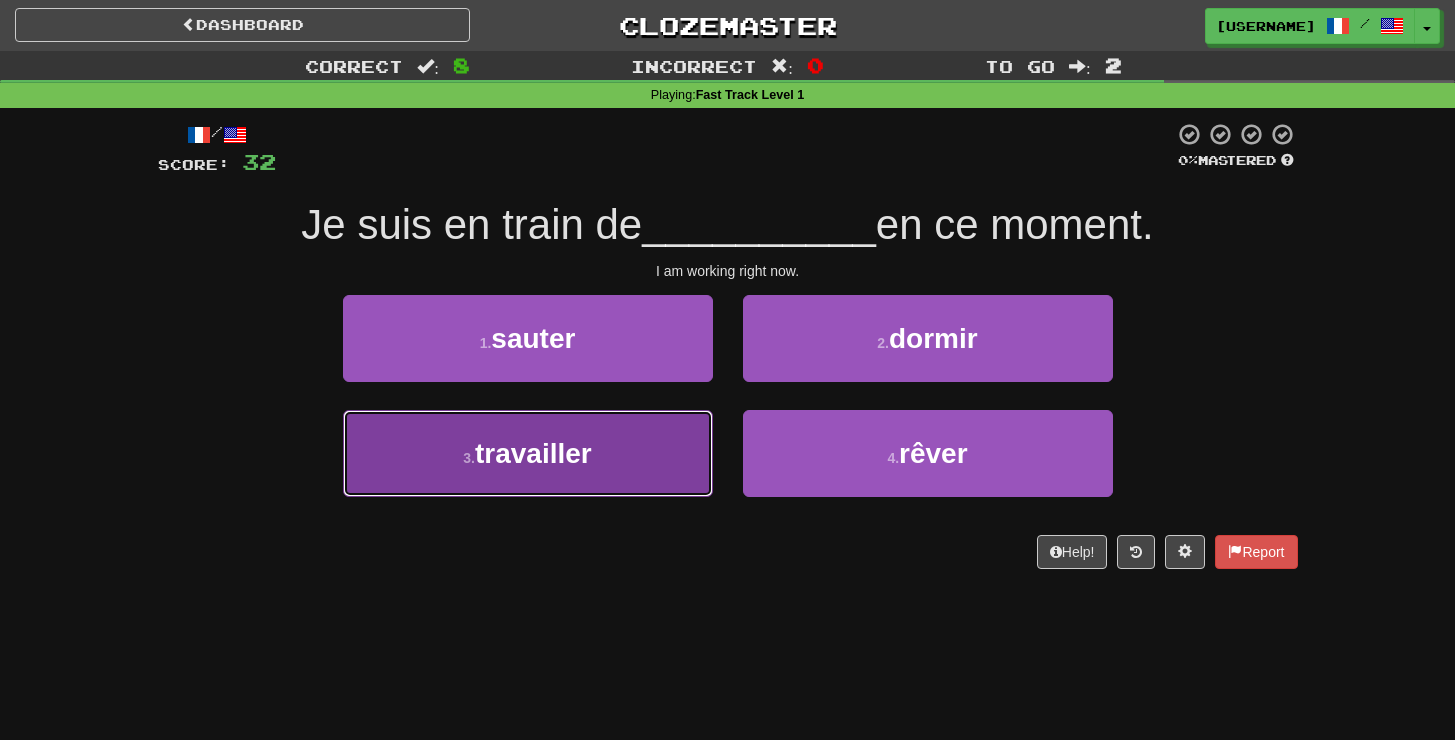 click on "3 .  travailler" at bounding box center (528, 453) 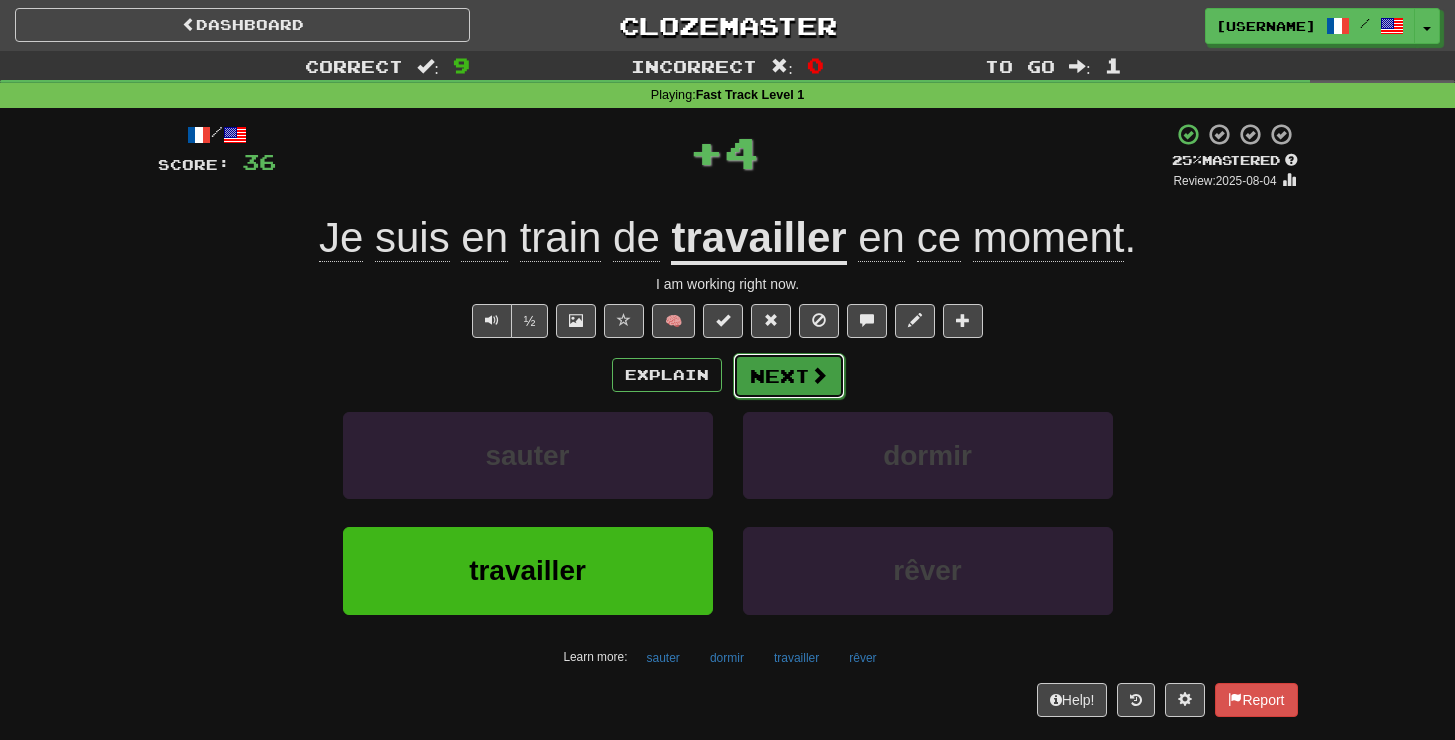 click on "Next" at bounding box center [789, 376] 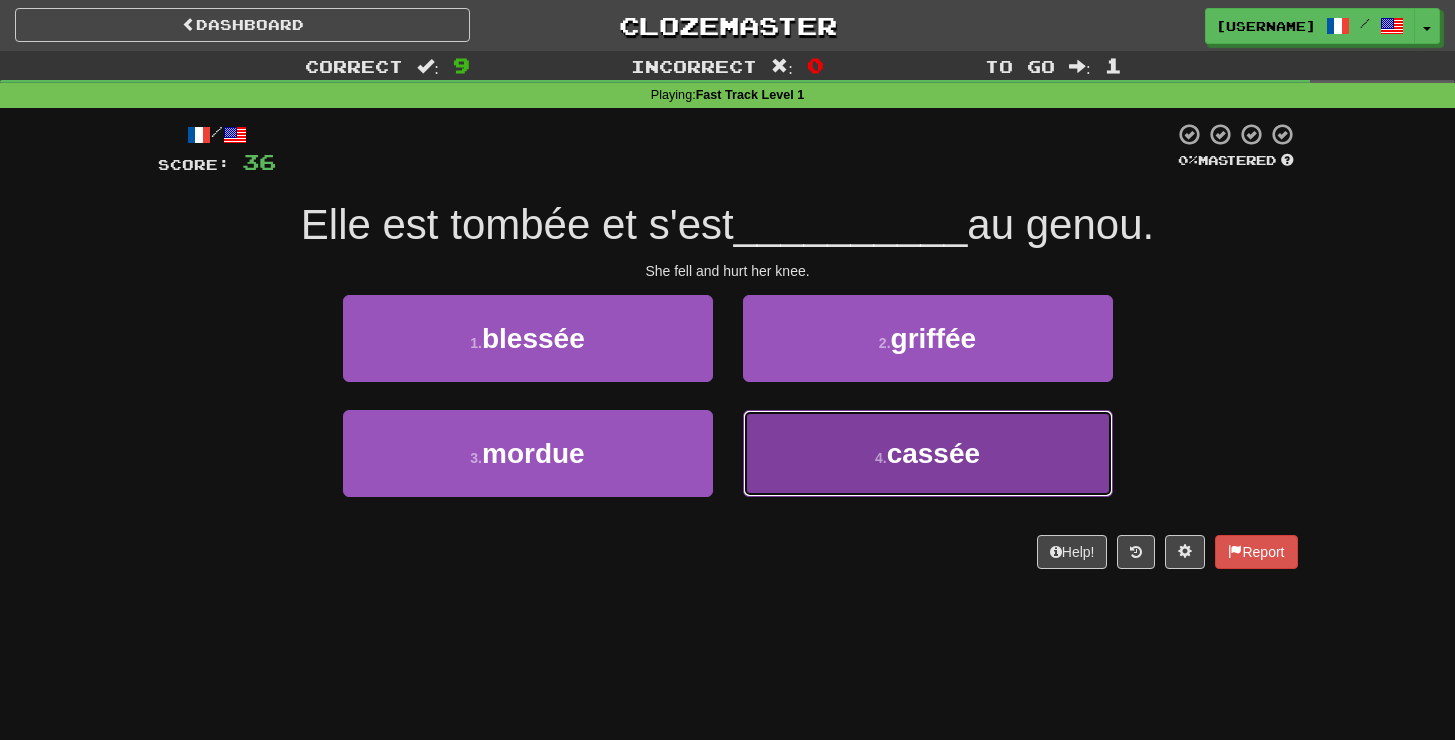 click on "4 .  cassée" at bounding box center [928, 453] 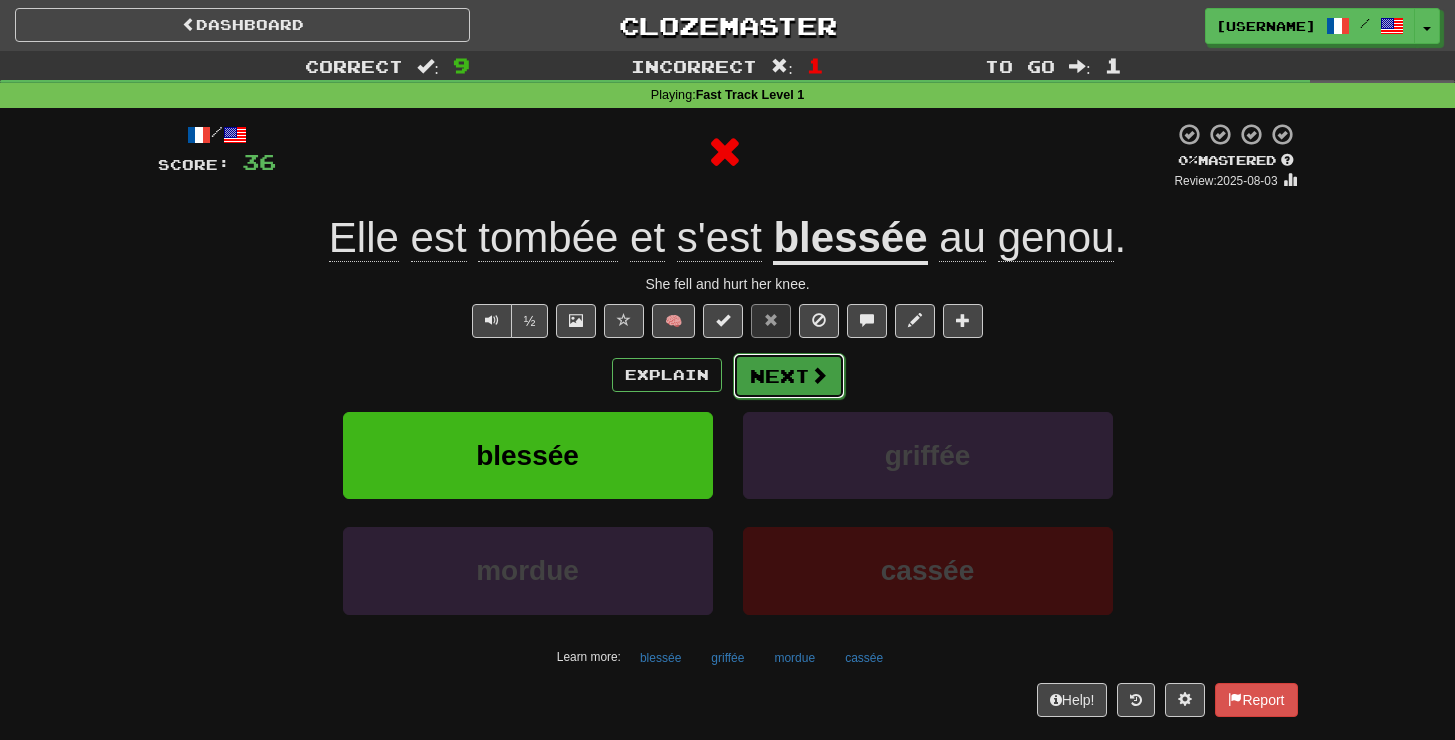 click on "Next" at bounding box center [789, 376] 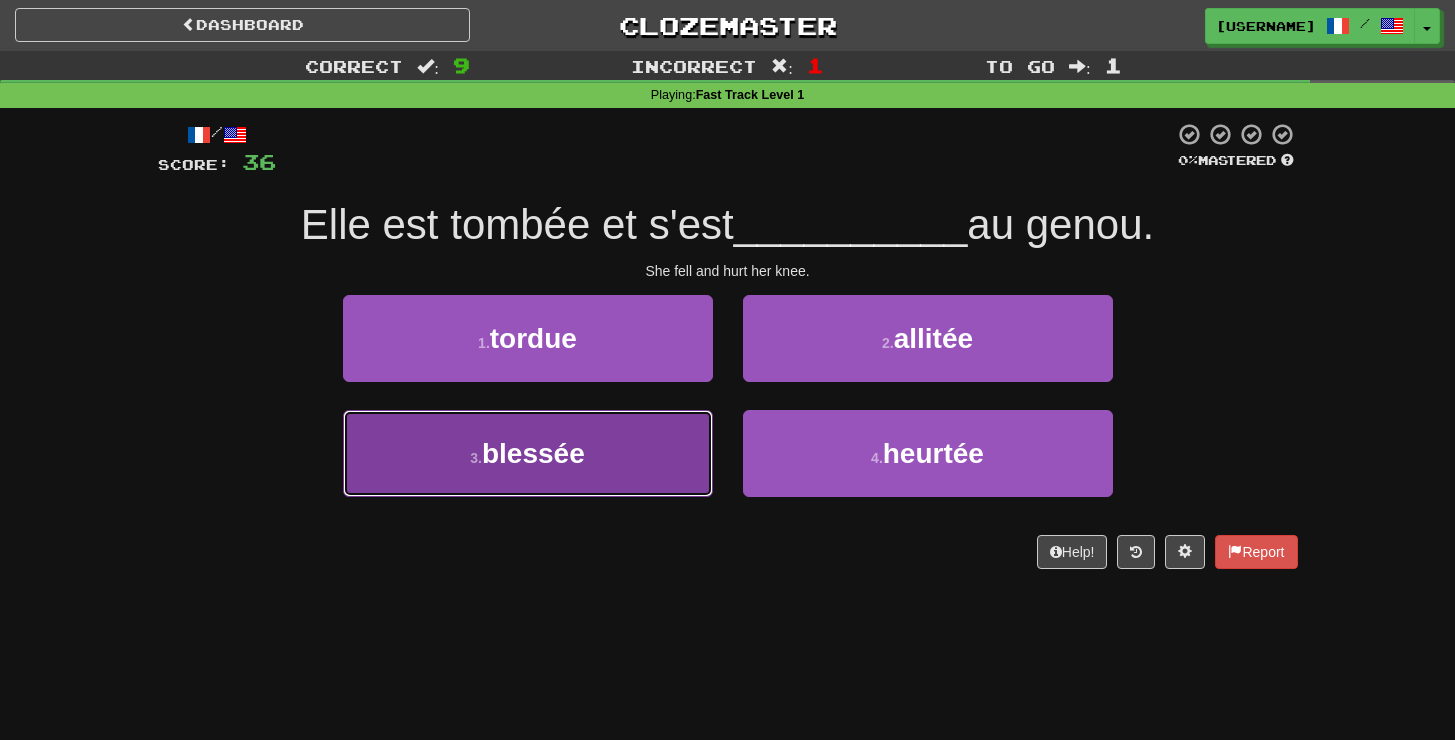 click on "3 .  blessée" at bounding box center [528, 453] 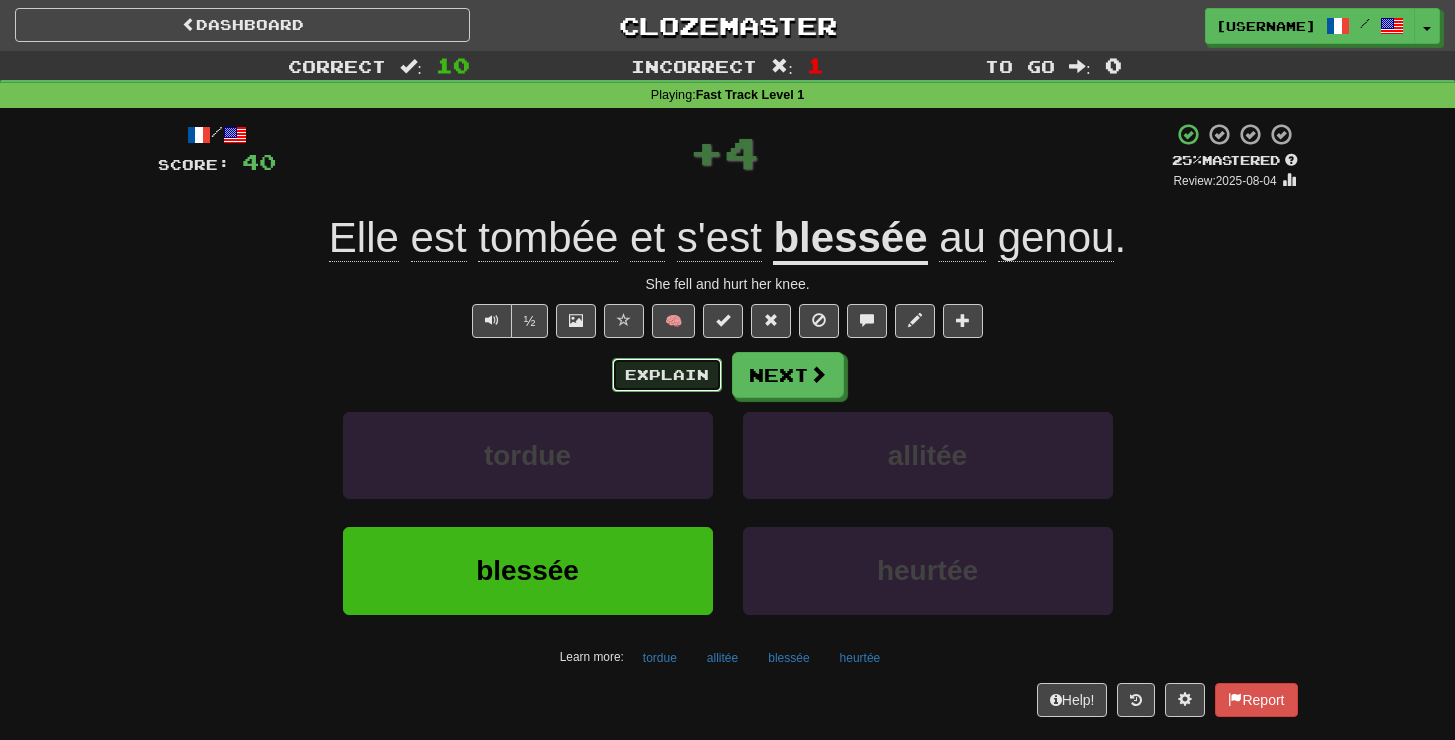 click on "Explain" at bounding box center (667, 375) 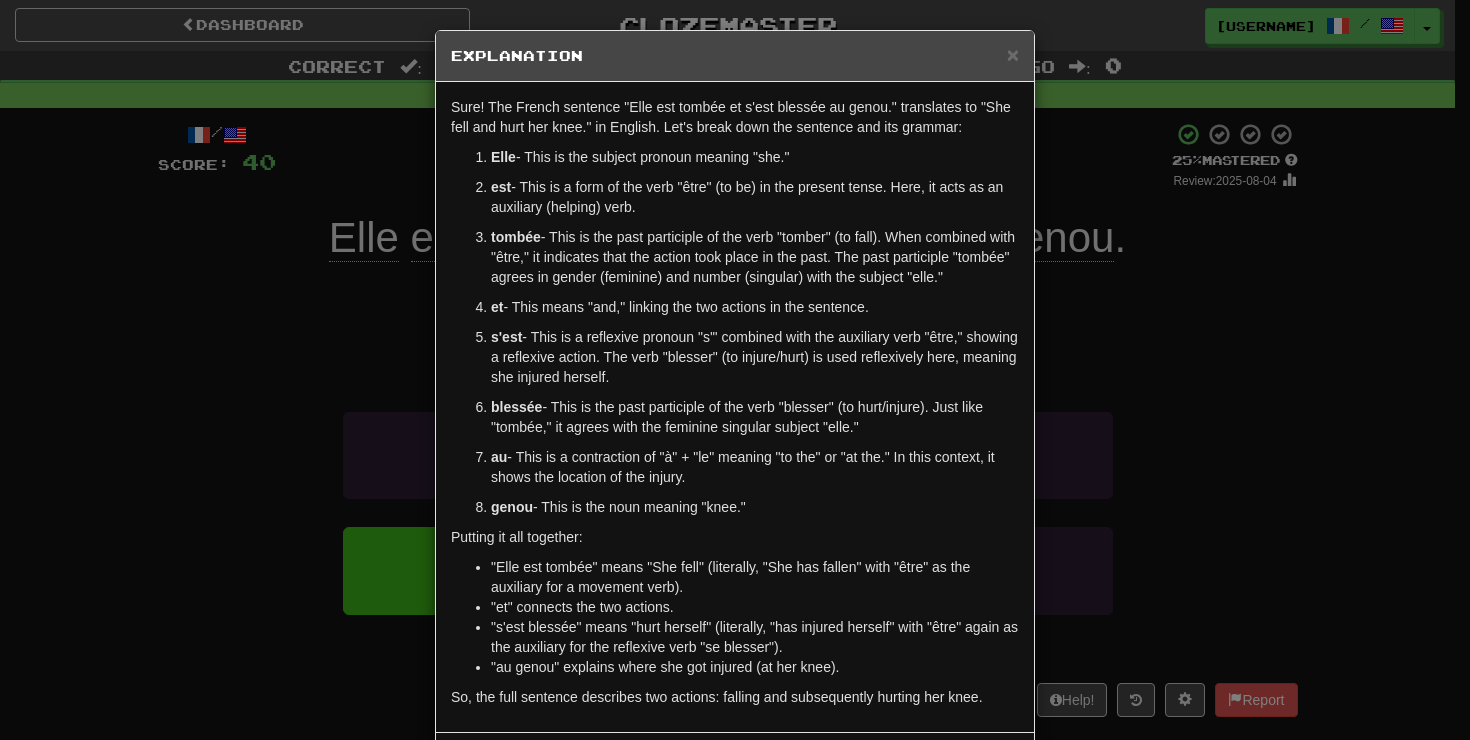 click on "× Explanation" at bounding box center (735, 56) 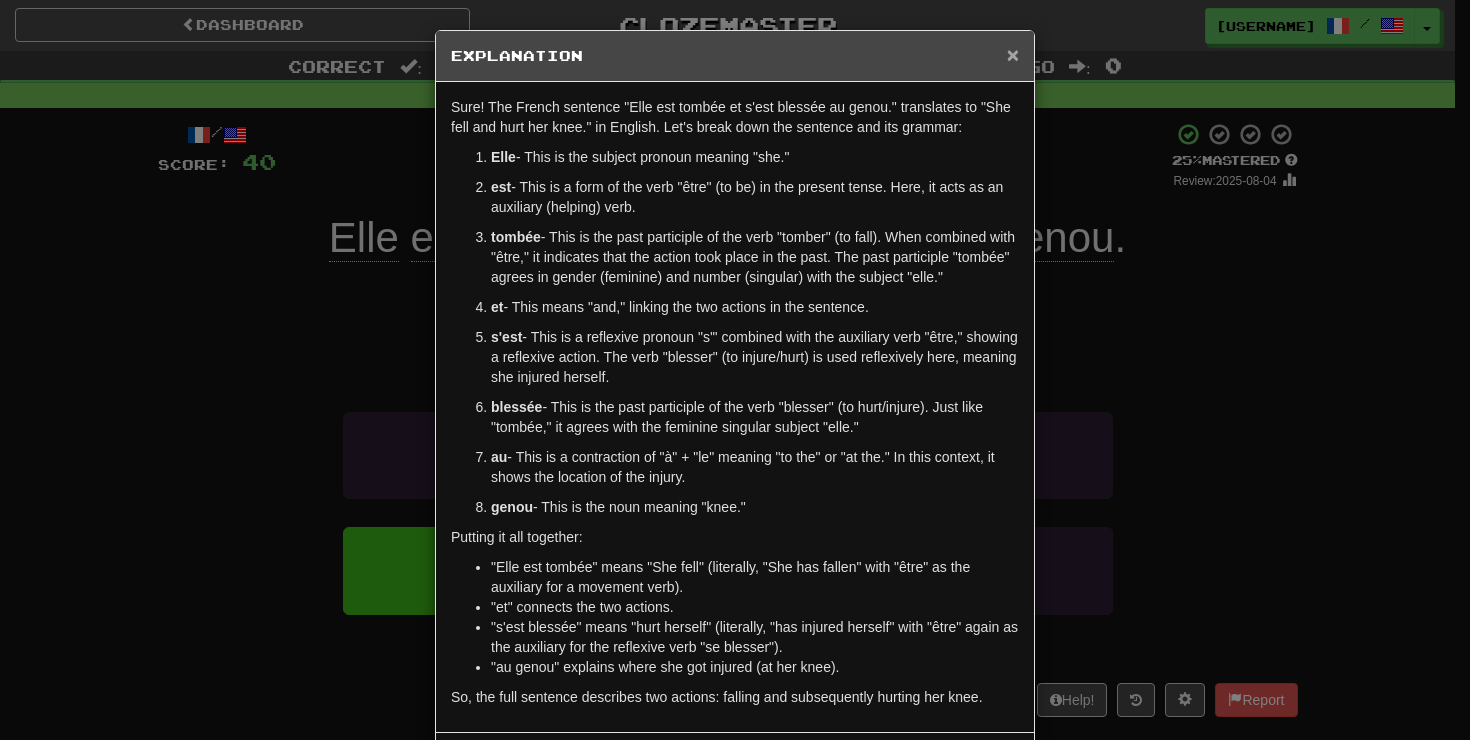 click on "×" at bounding box center [1013, 54] 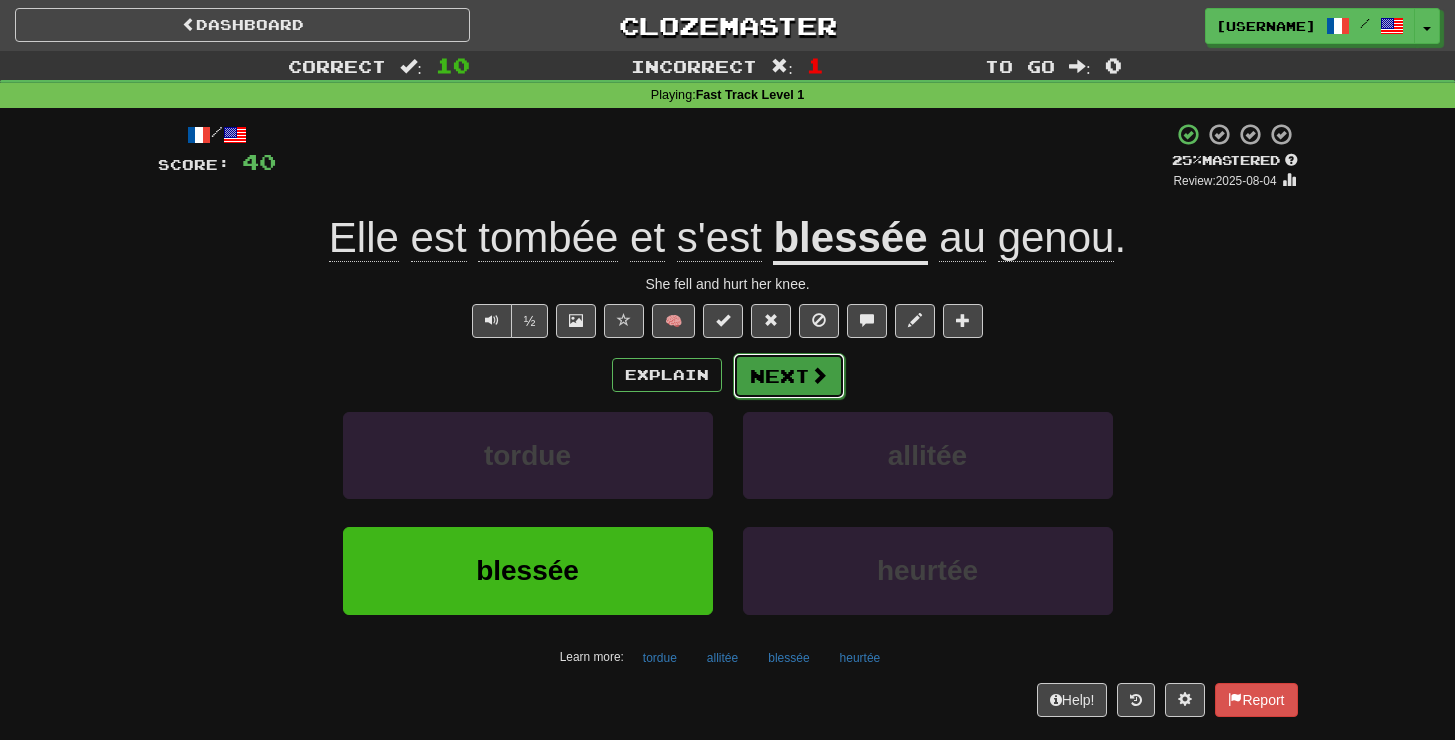 click on "Next" at bounding box center (789, 376) 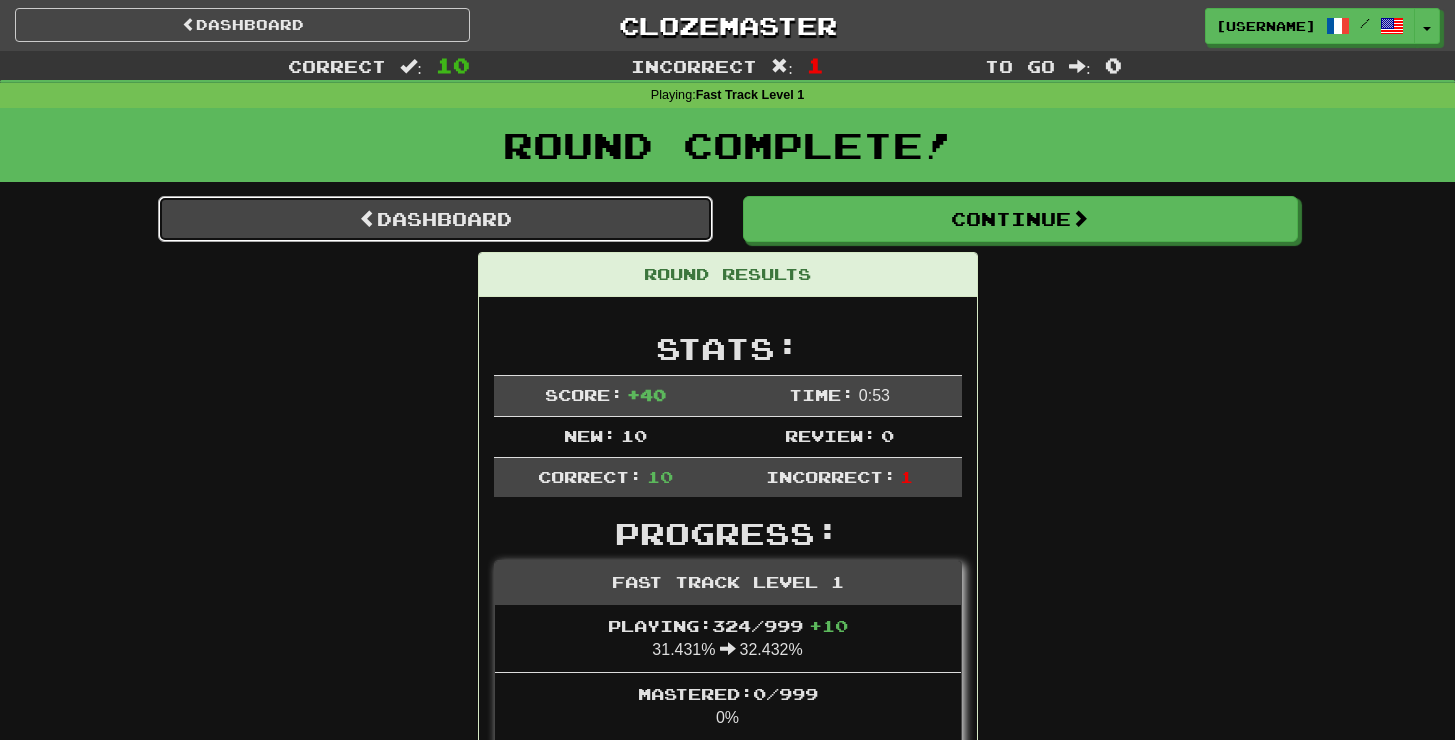 click on "Dashboard" at bounding box center (435, 219) 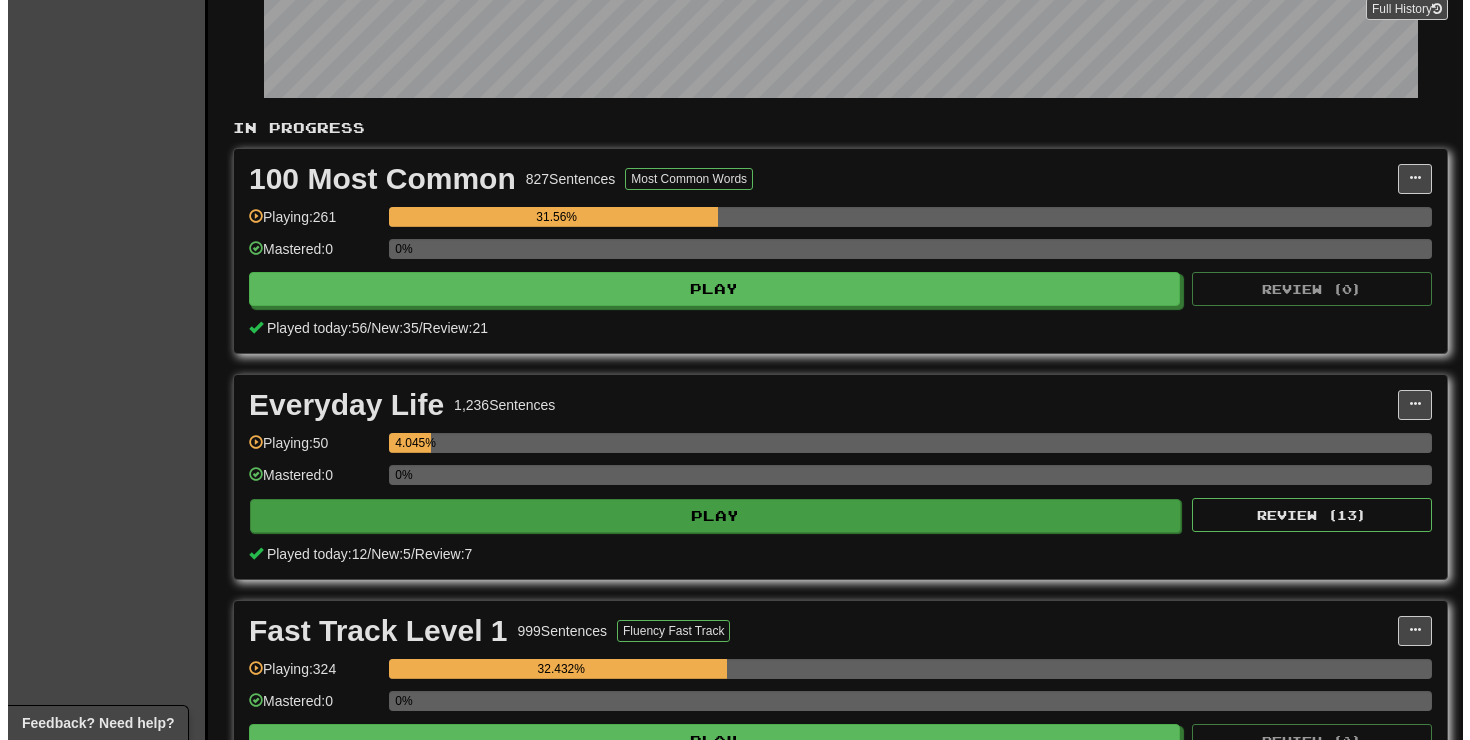 scroll, scrollTop: 369, scrollLeft: 0, axis: vertical 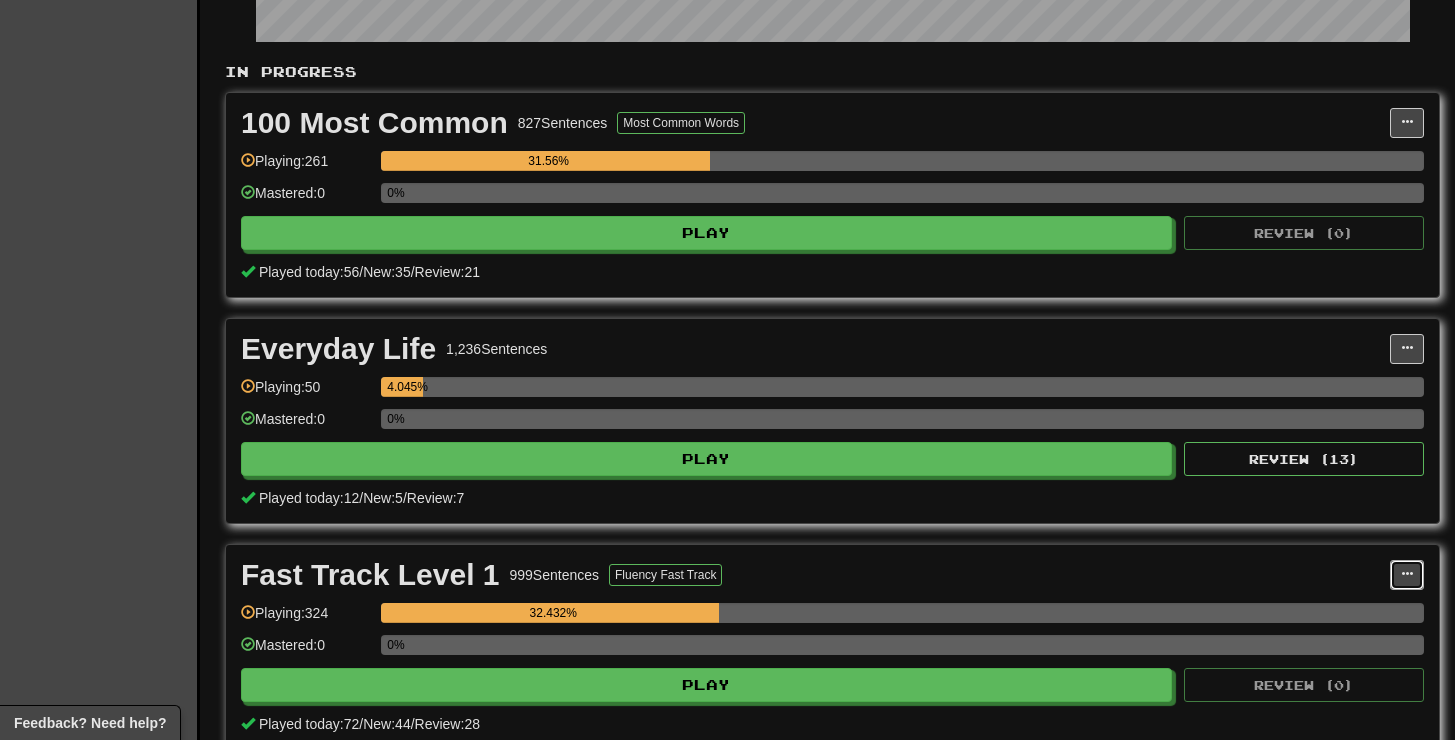 click at bounding box center (1407, 574) 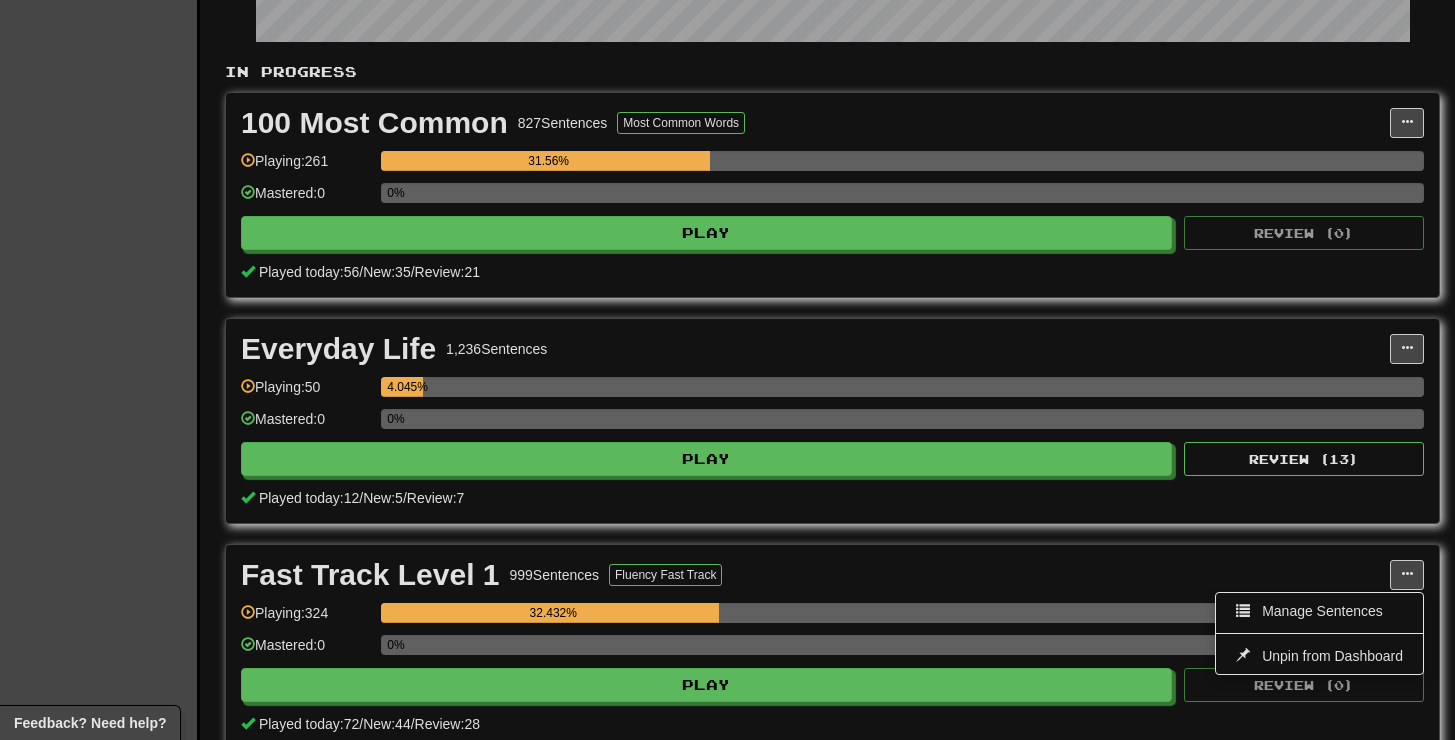 click on "Fast Track Level 1 999  Sentences Fluency Fast Track" at bounding box center [815, 575] 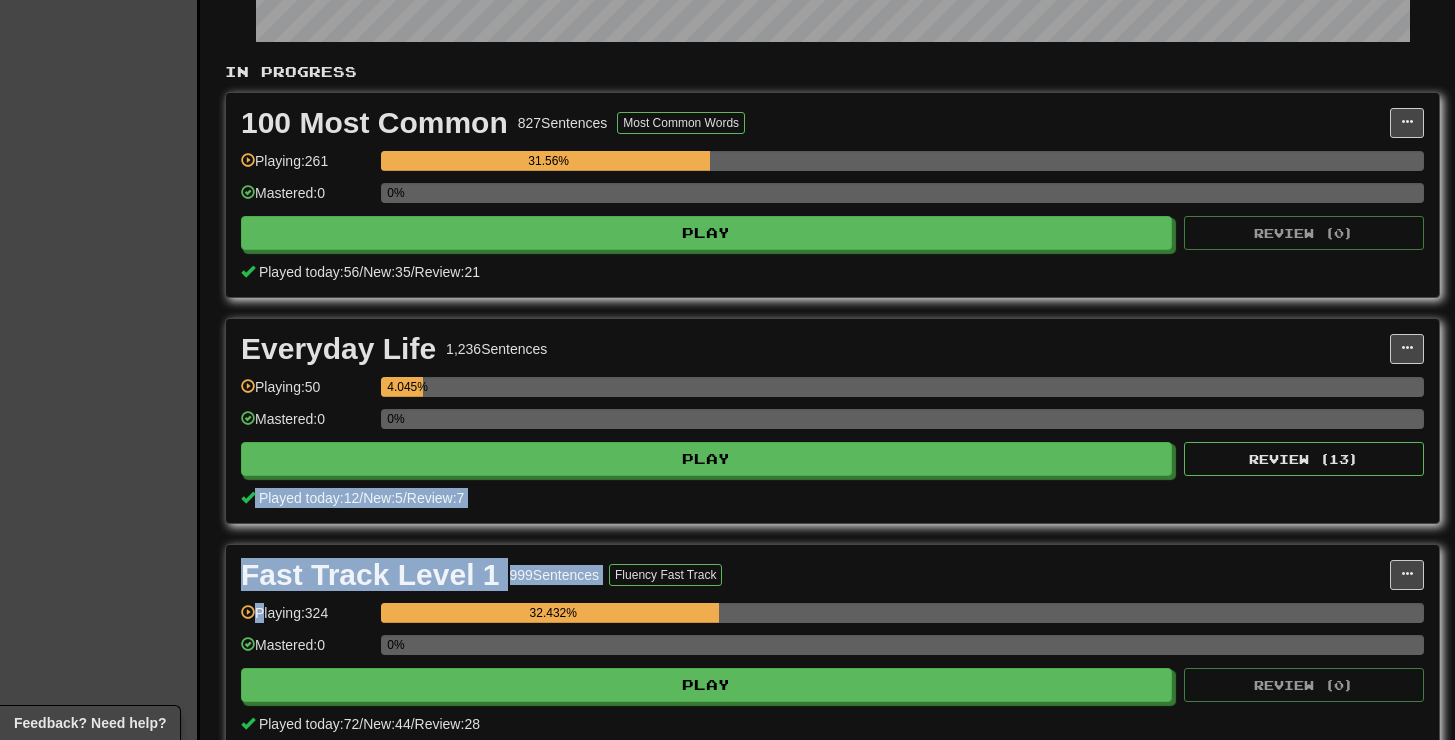drag, startPoint x: 988, startPoint y: 580, endPoint x: 924, endPoint y: 421, distance: 171.3972 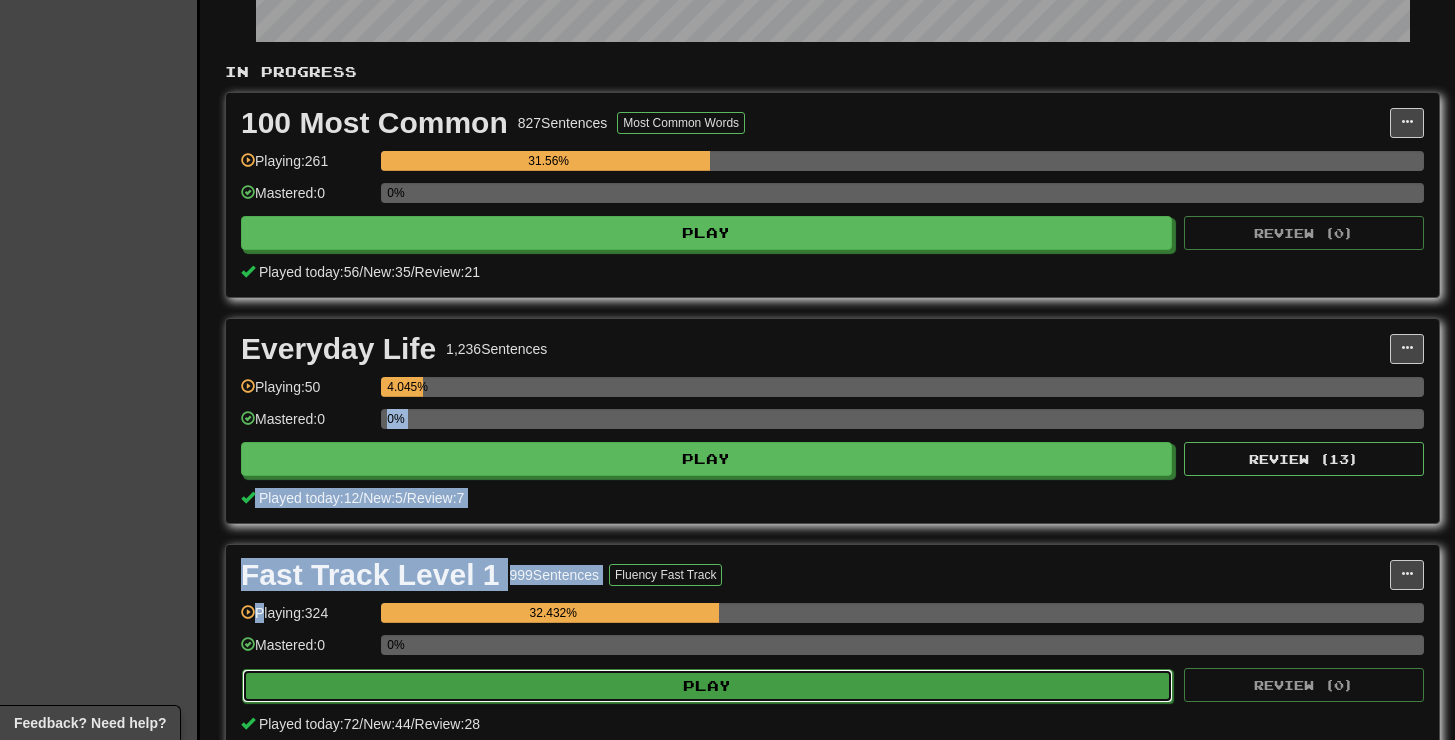 click on "Play" at bounding box center (707, 686) 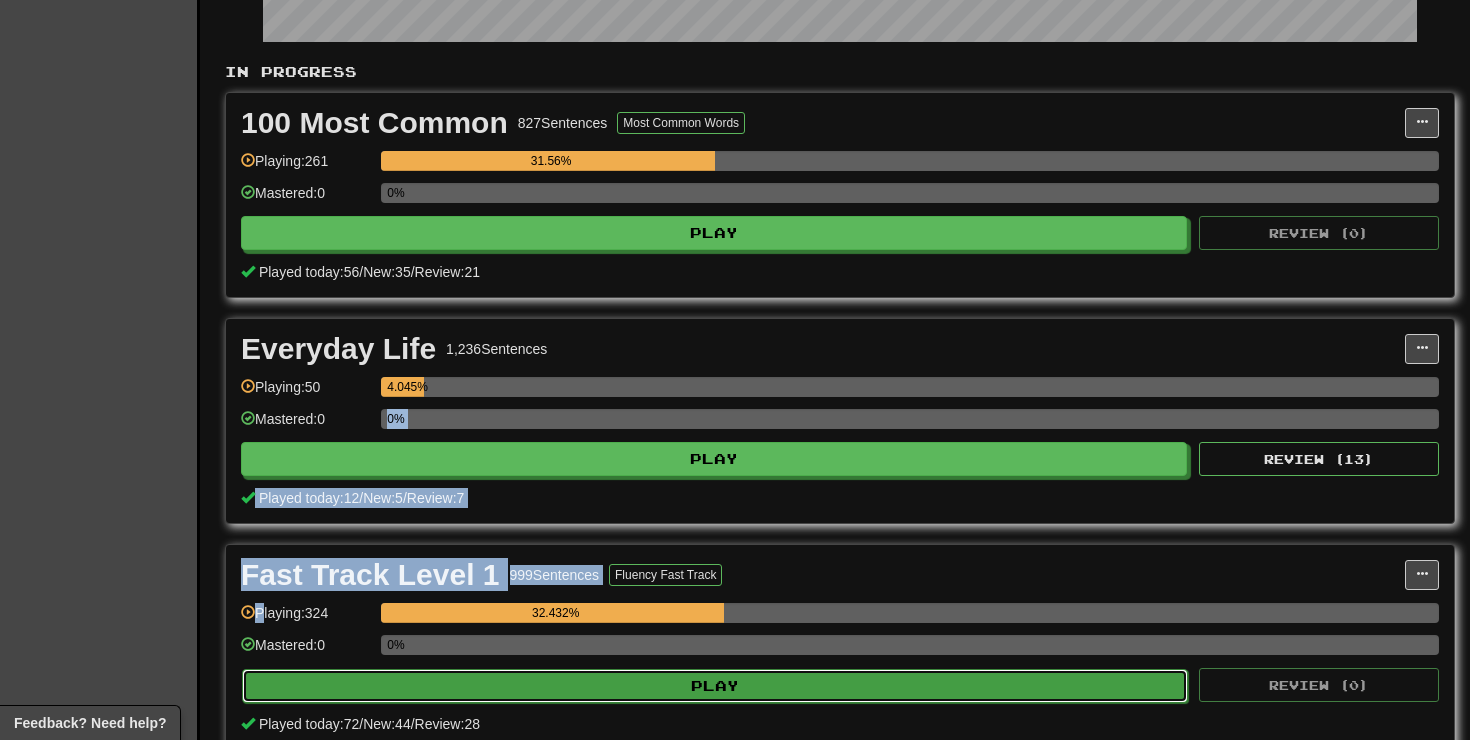 select on "**" 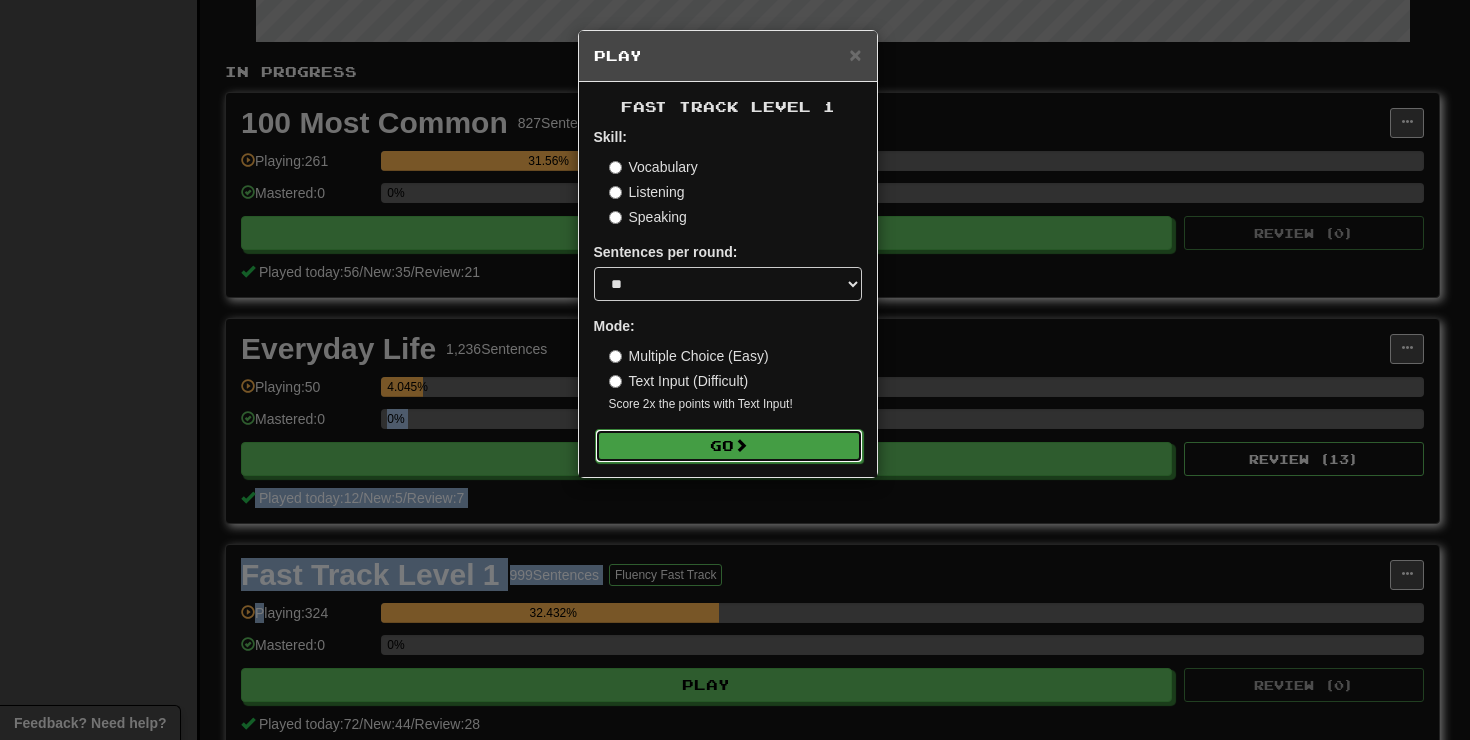 click on "Go" at bounding box center [729, 446] 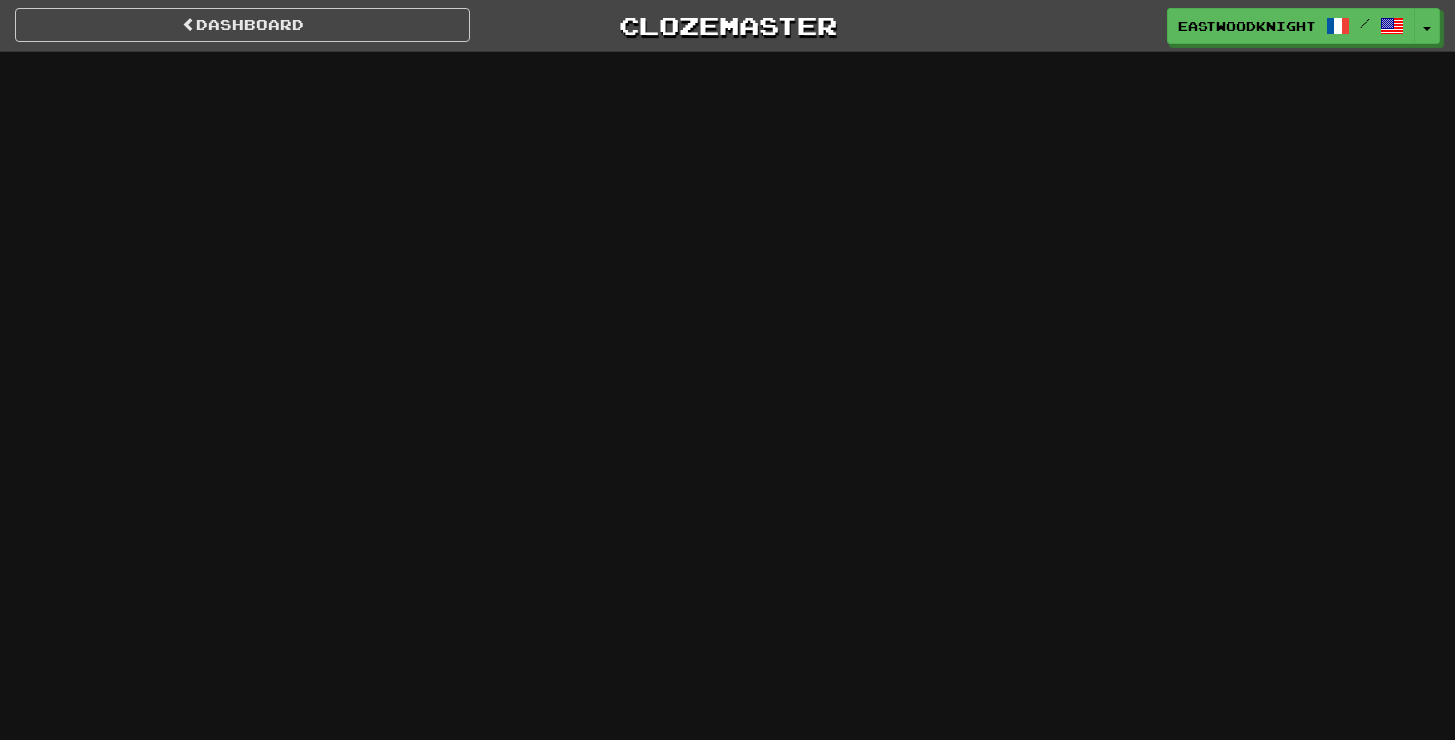 scroll, scrollTop: 0, scrollLeft: 0, axis: both 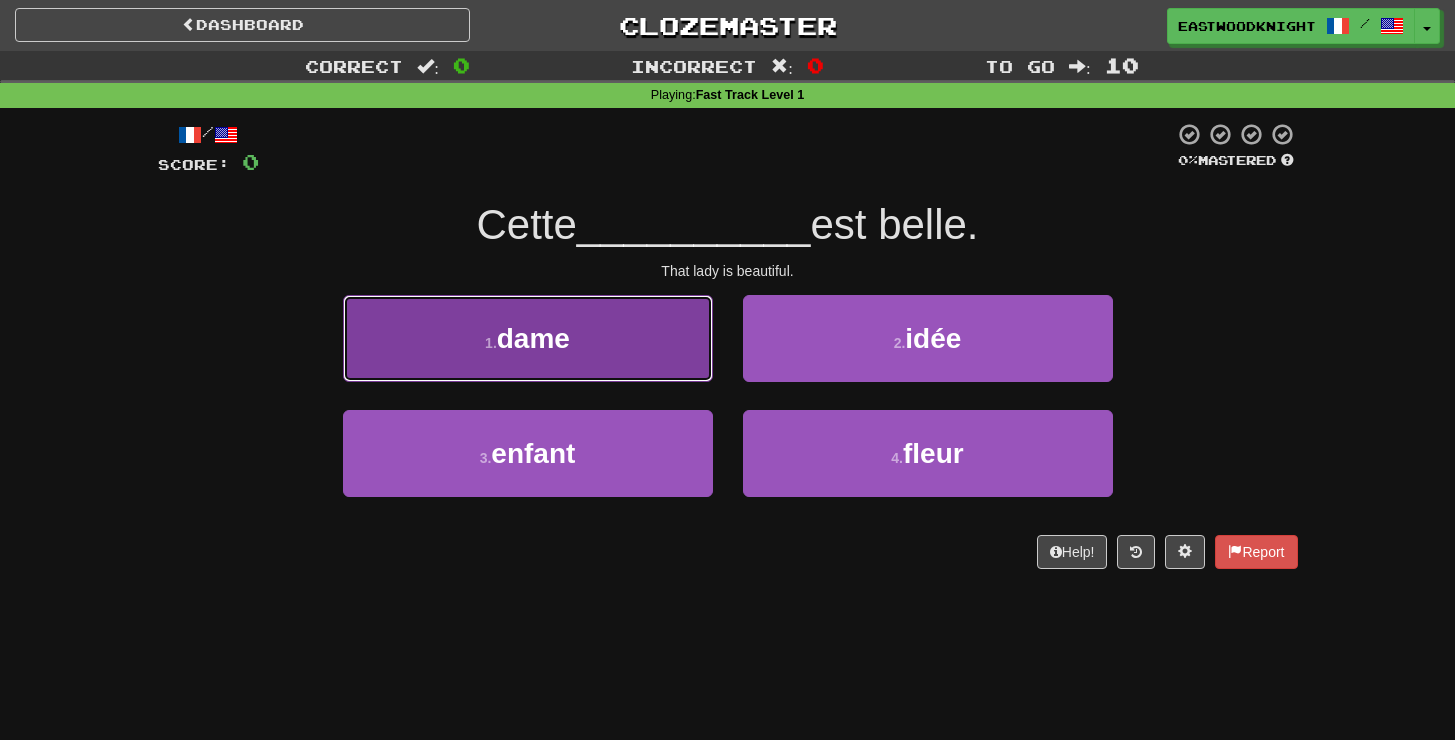 click on "dame" at bounding box center (533, 338) 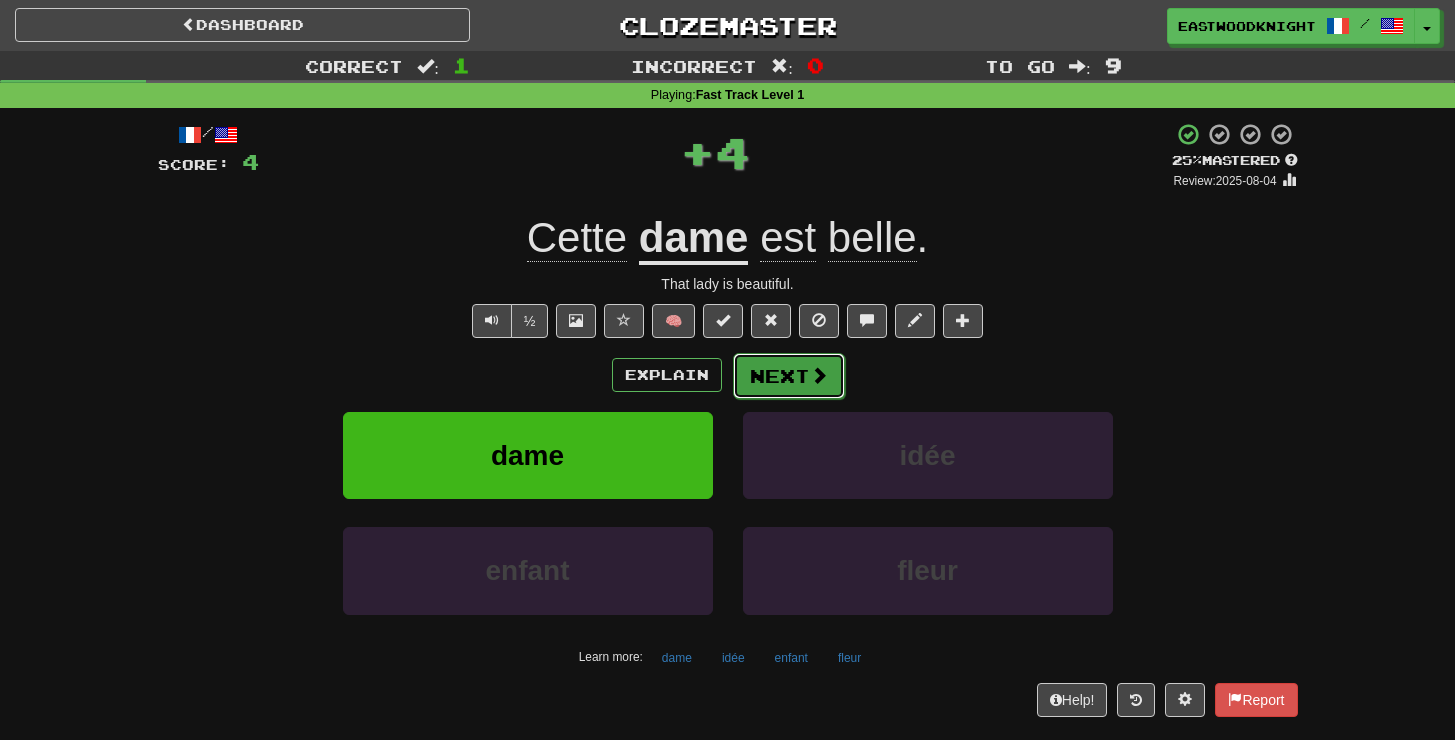 click on "Next" at bounding box center (789, 376) 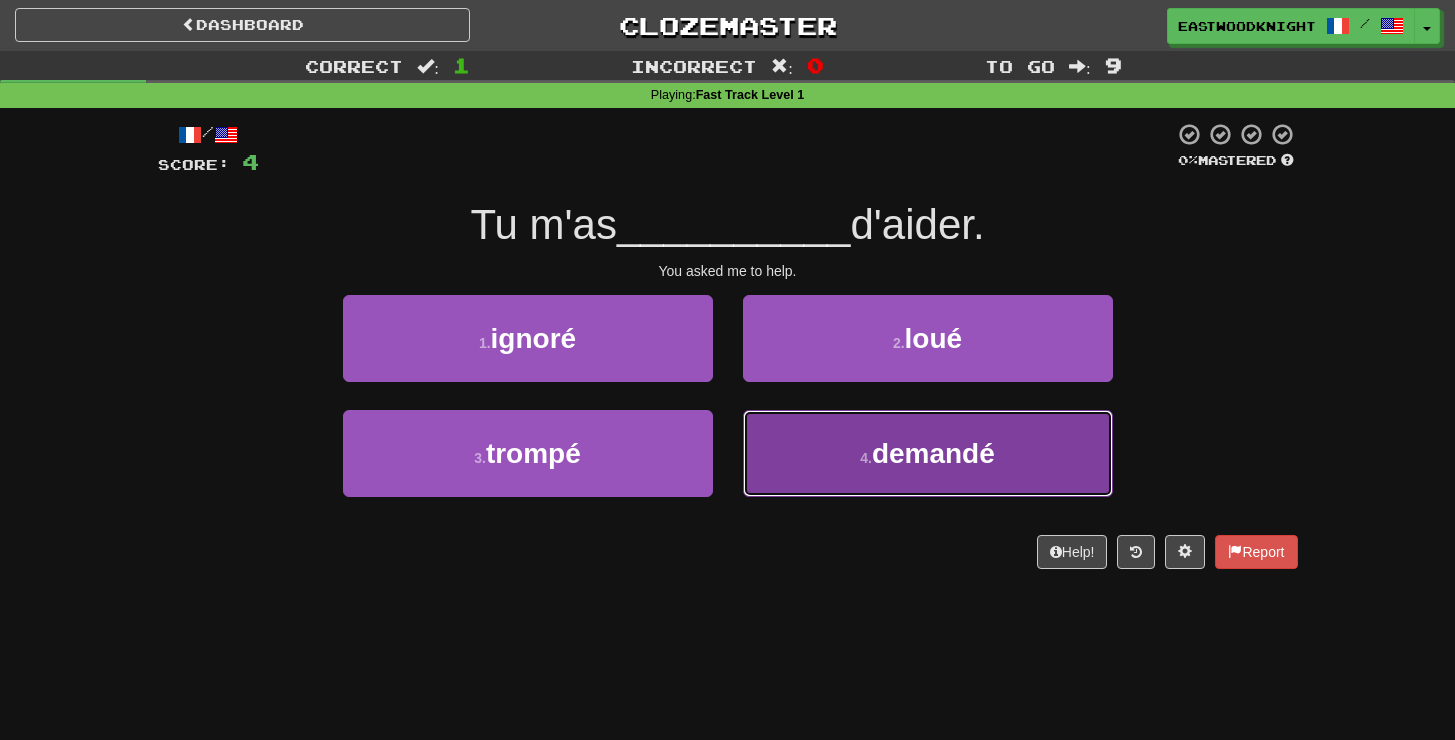 click on "4 .  demandé" at bounding box center (928, 453) 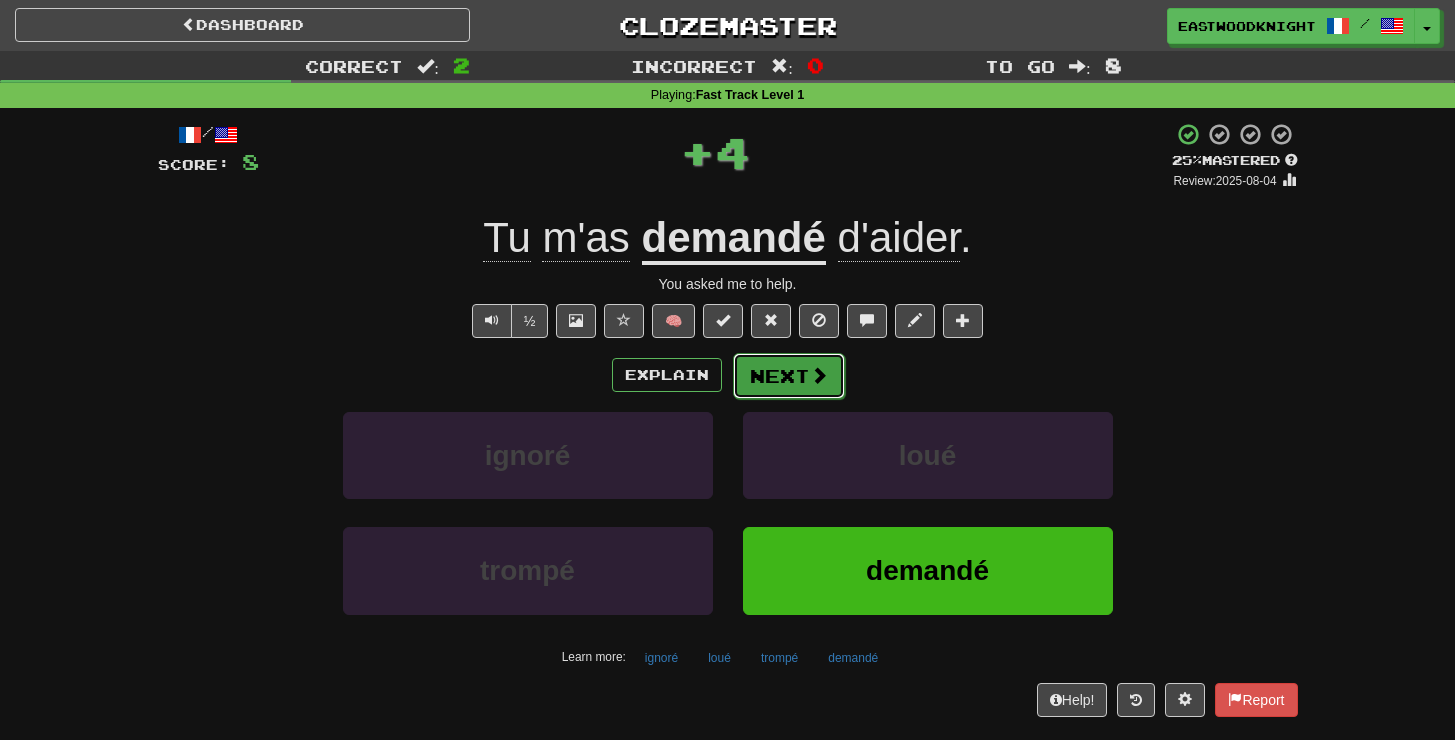 click on "Next" at bounding box center [789, 376] 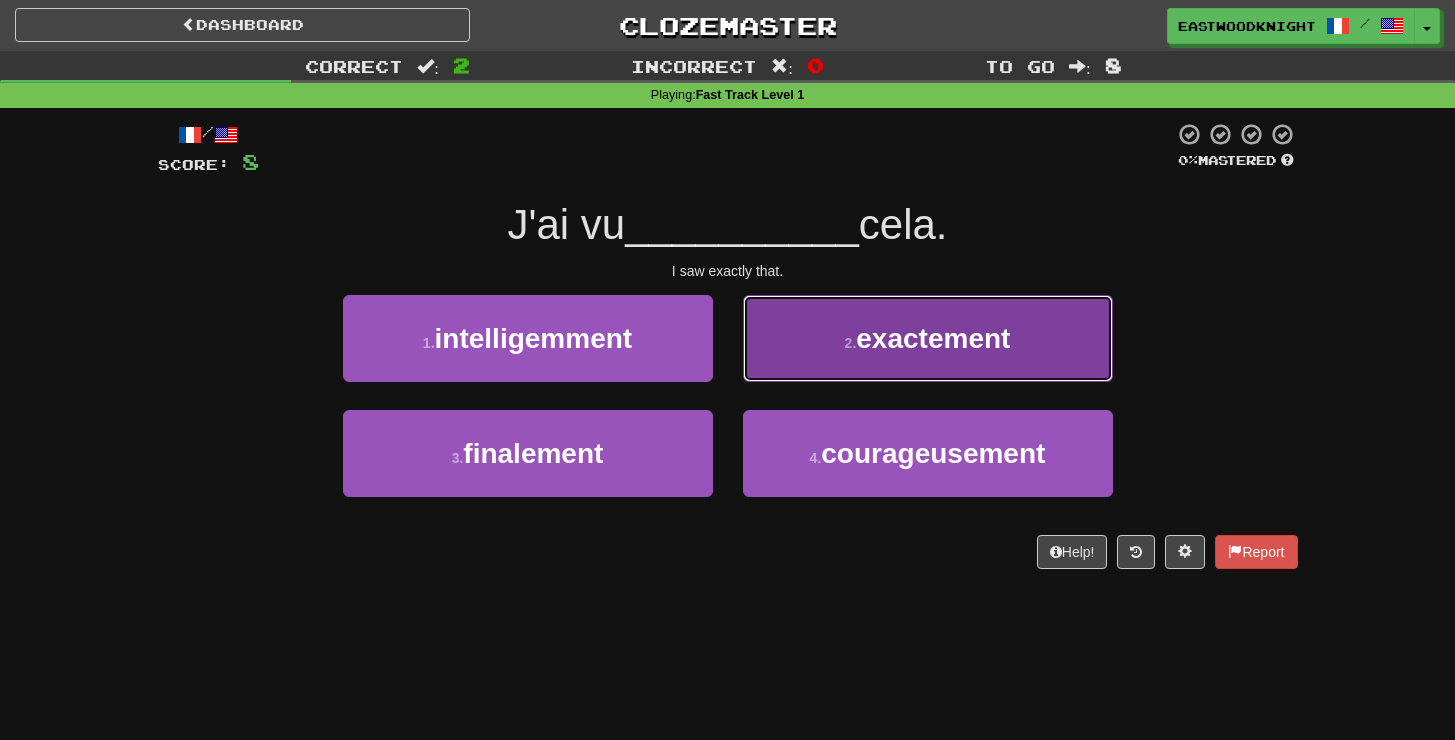click on "2 .  exactement" at bounding box center (928, 338) 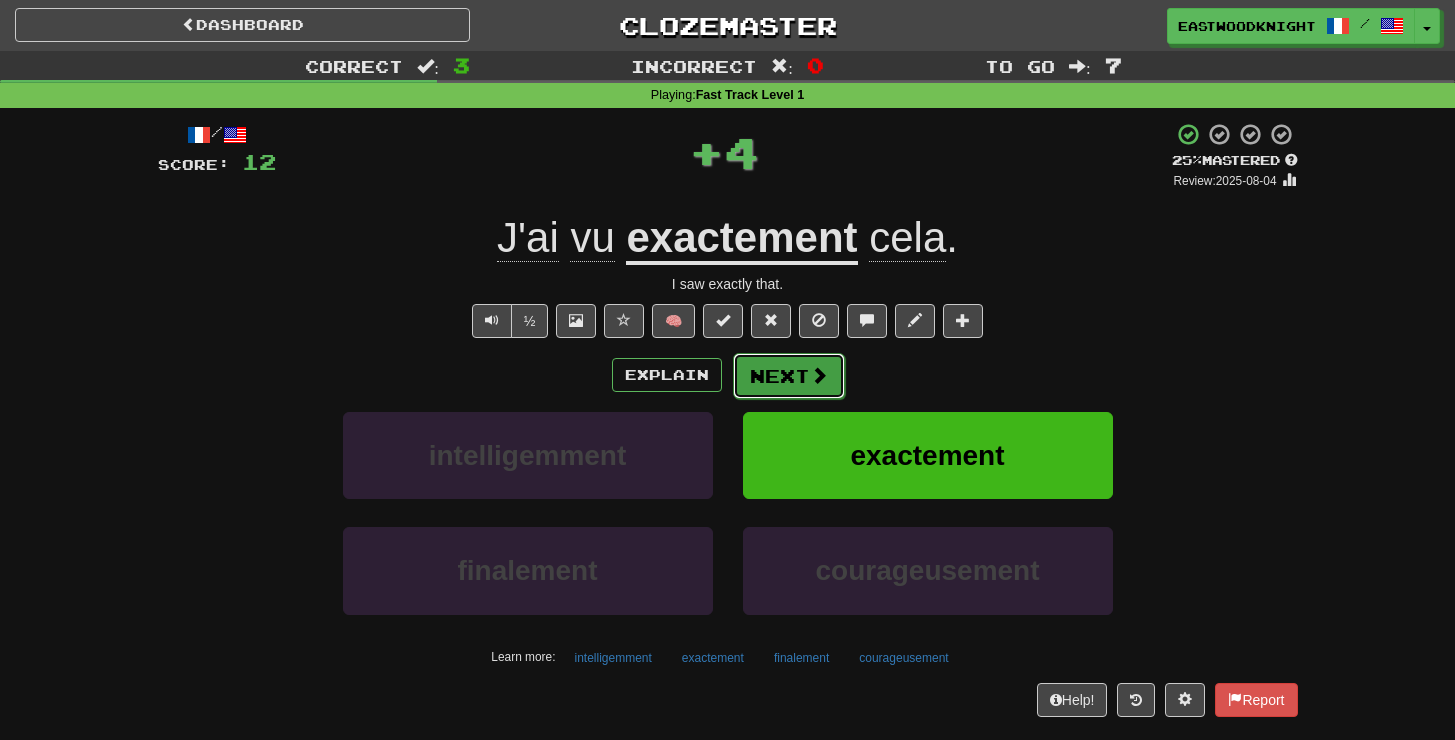 click on "Next" at bounding box center (789, 376) 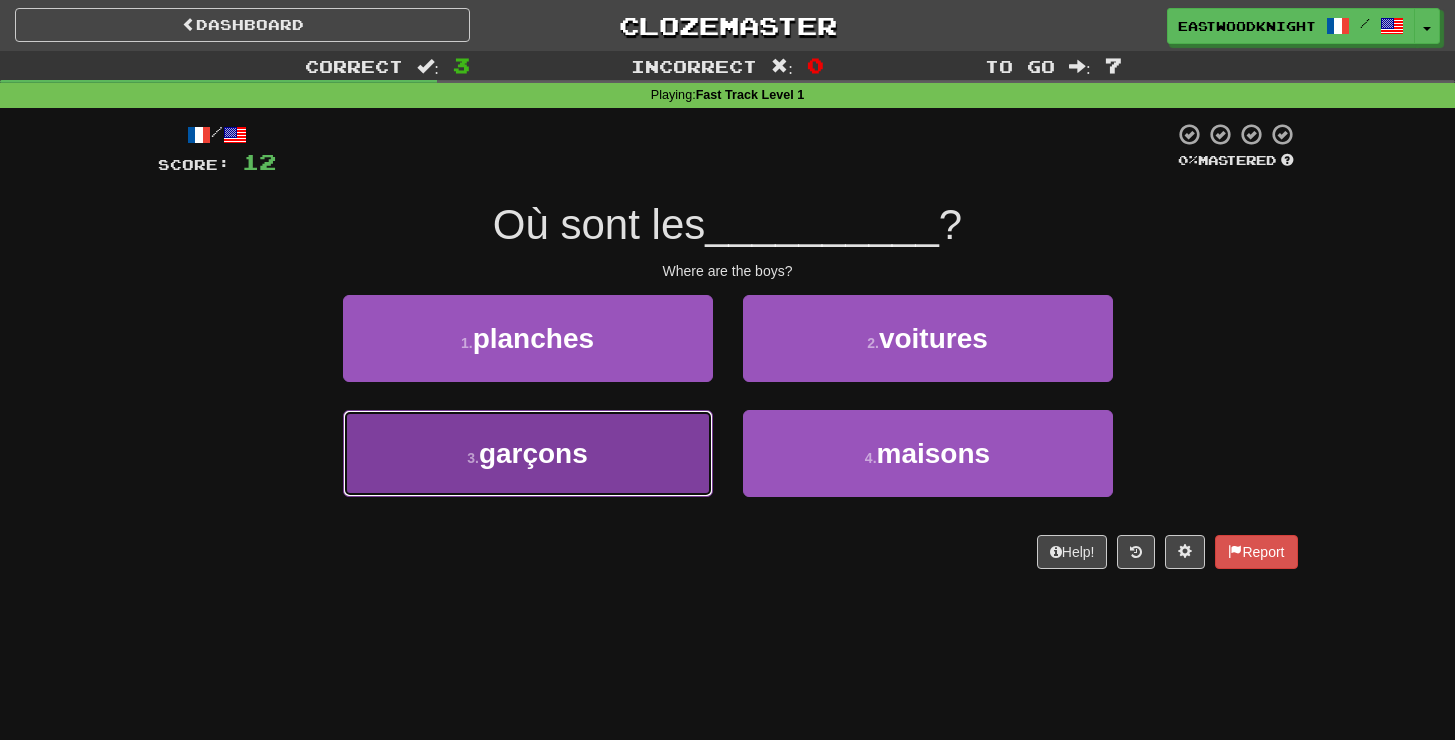 click on "3 .  garçons" at bounding box center [528, 453] 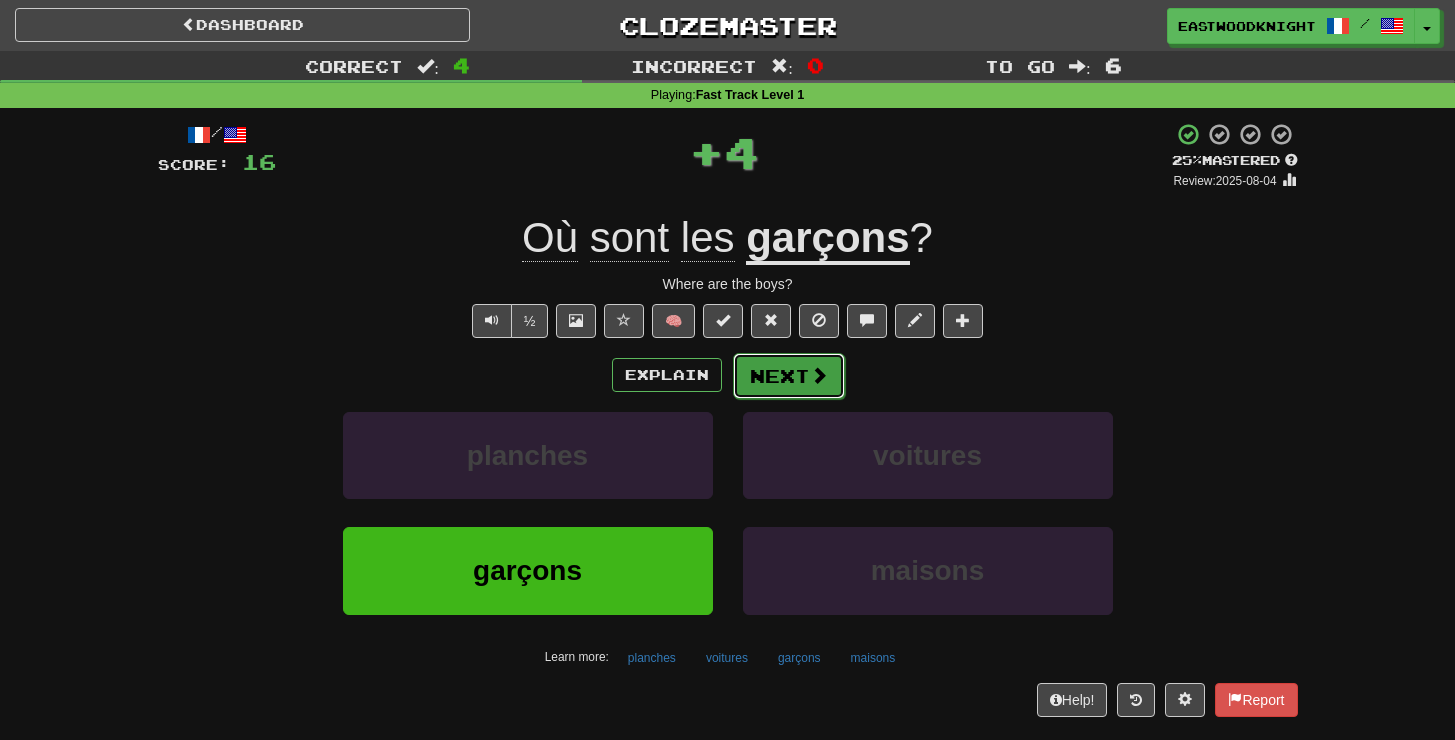 click on "Next" at bounding box center (789, 376) 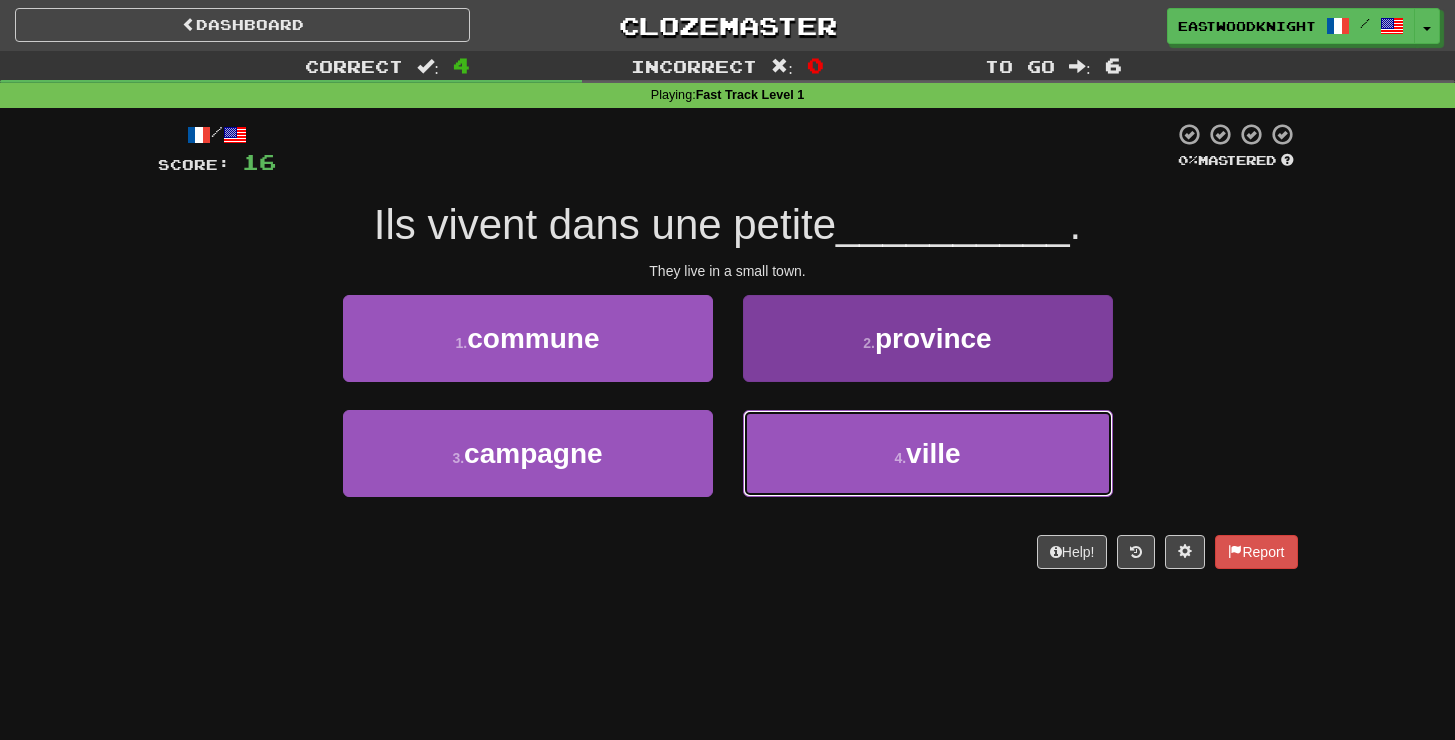 click on "4 .  ville" at bounding box center [928, 453] 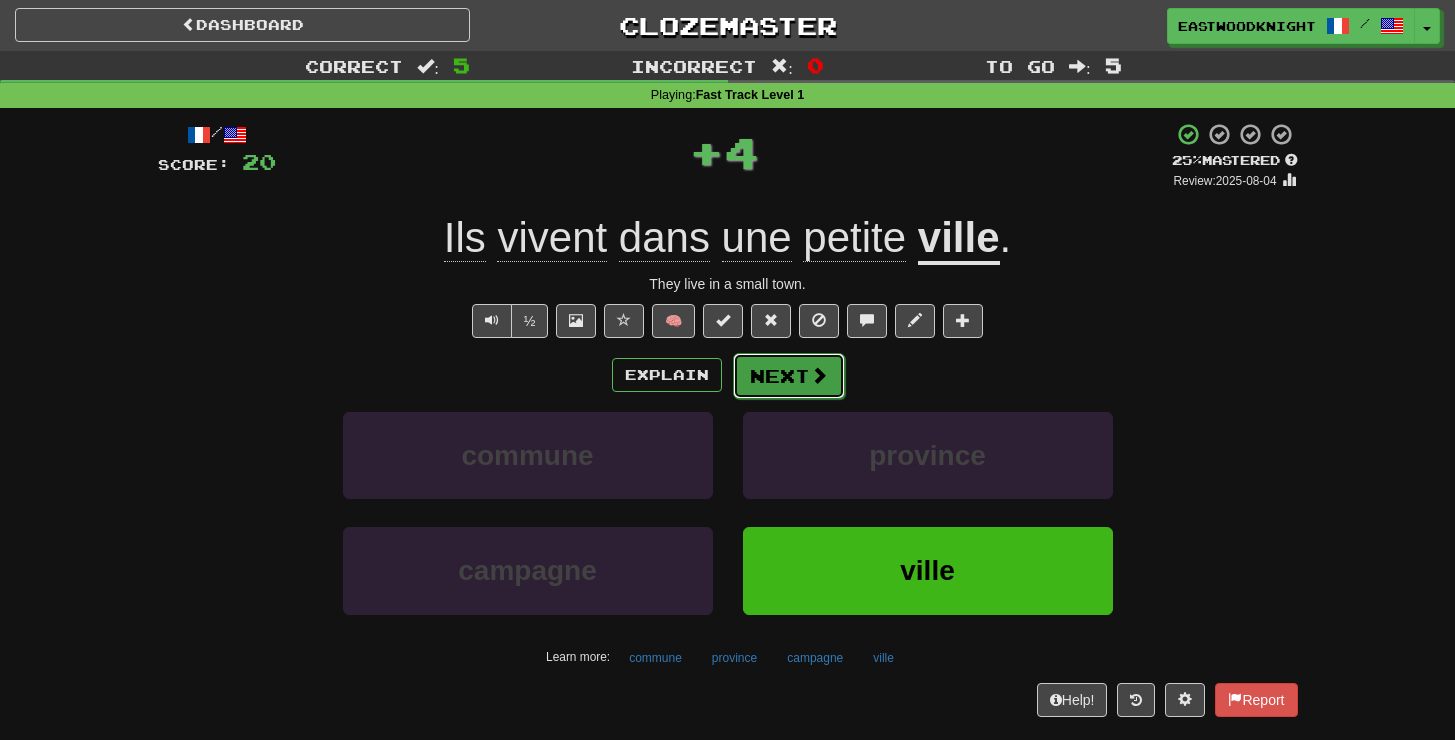 click on "Next" at bounding box center [789, 376] 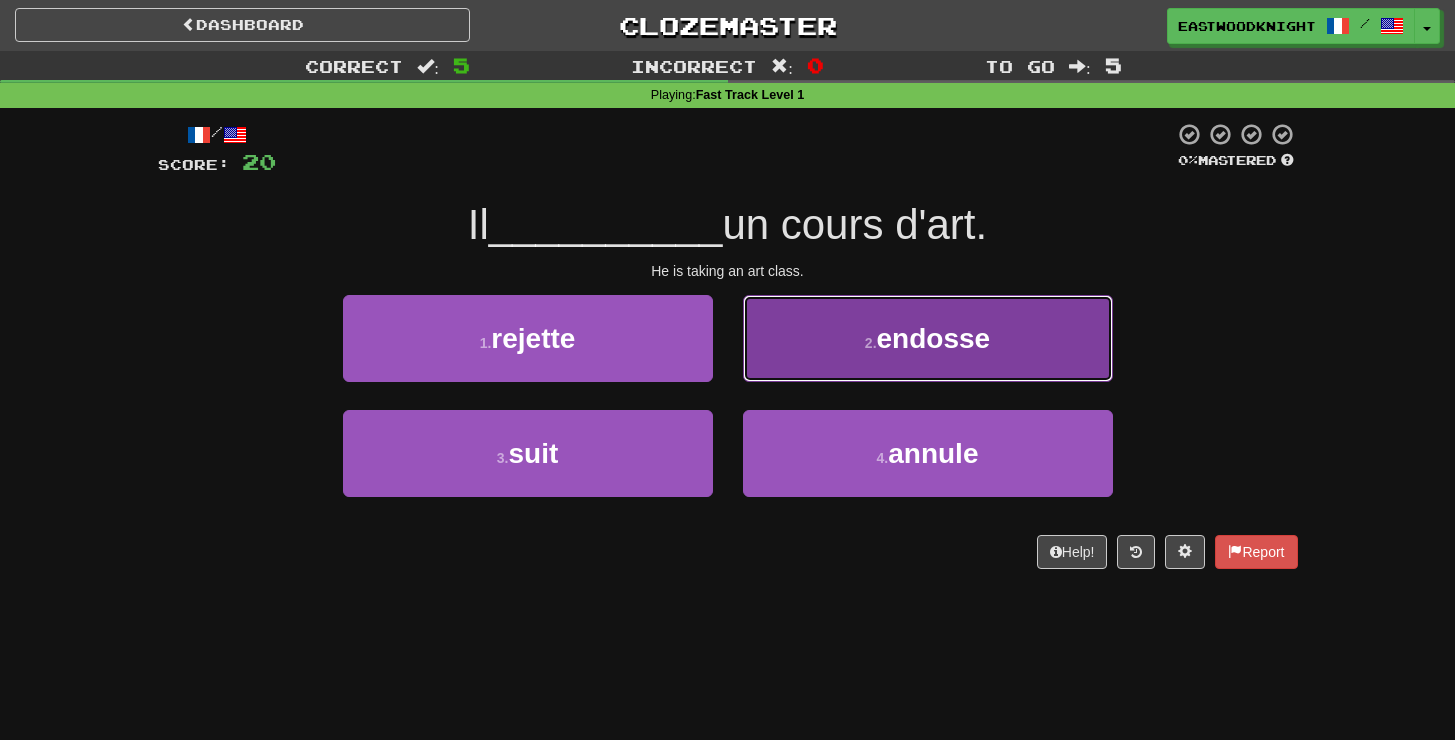 click on "2 .  endosse" at bounding box center (928, 338) 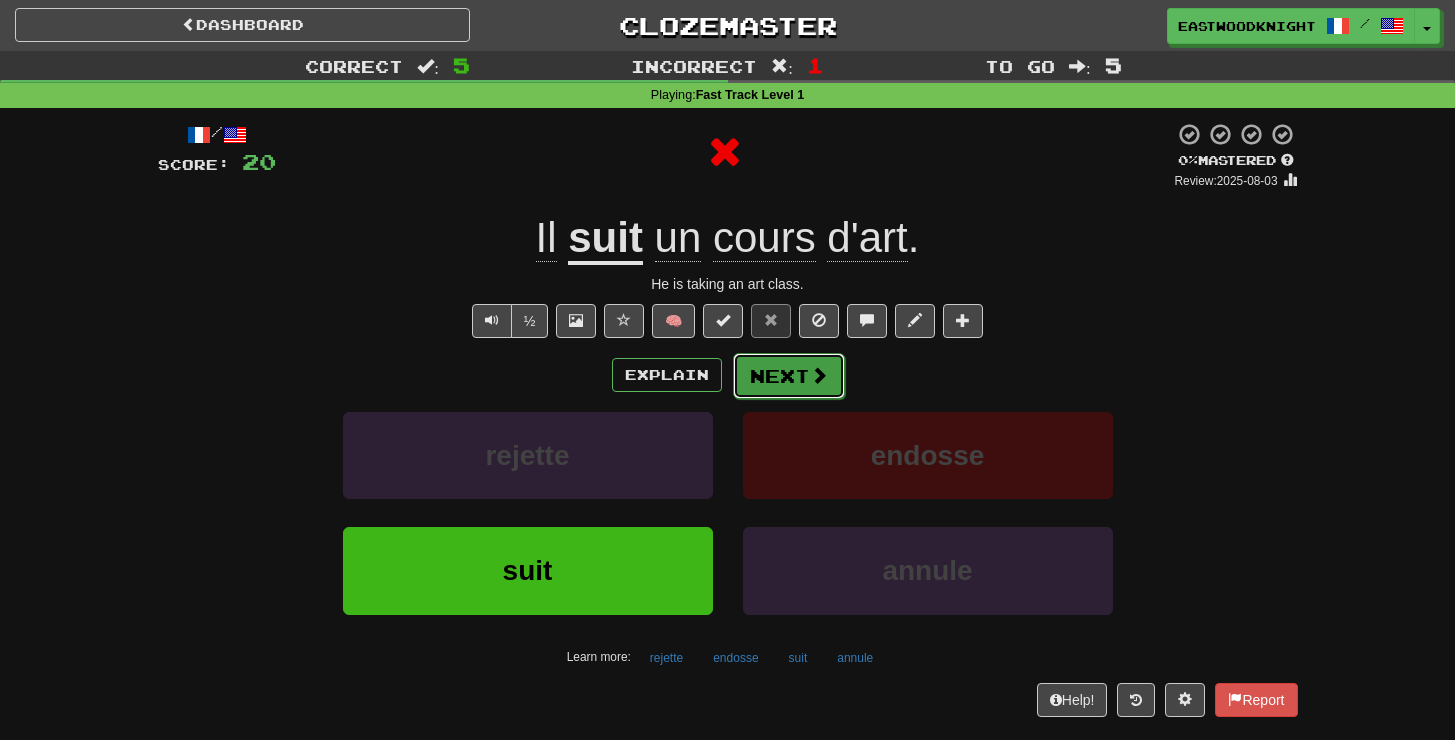 click on "Next" at bounding box center [789, 376] 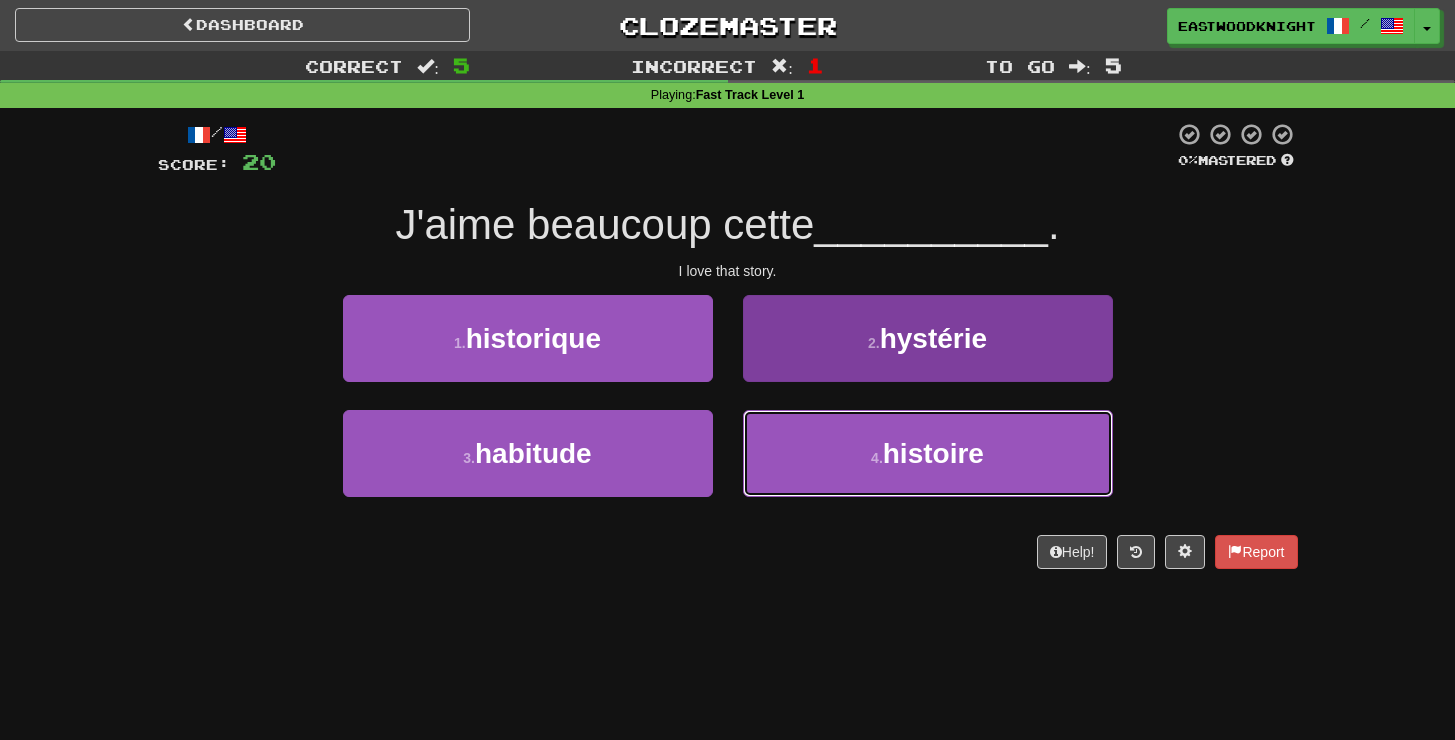 click on "4 .  histoire" at bounding box center [928, 453] 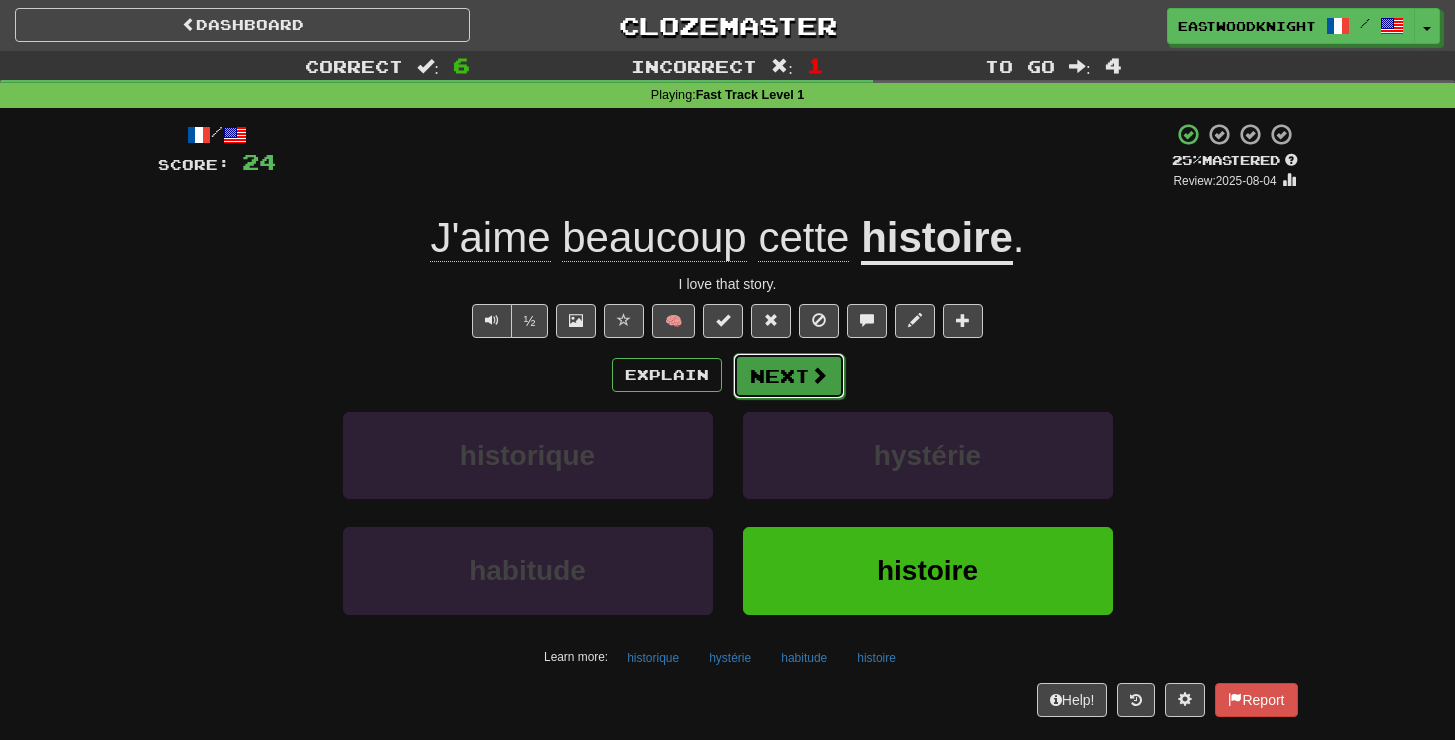 click on "Next" at bounding box center [789, 376] 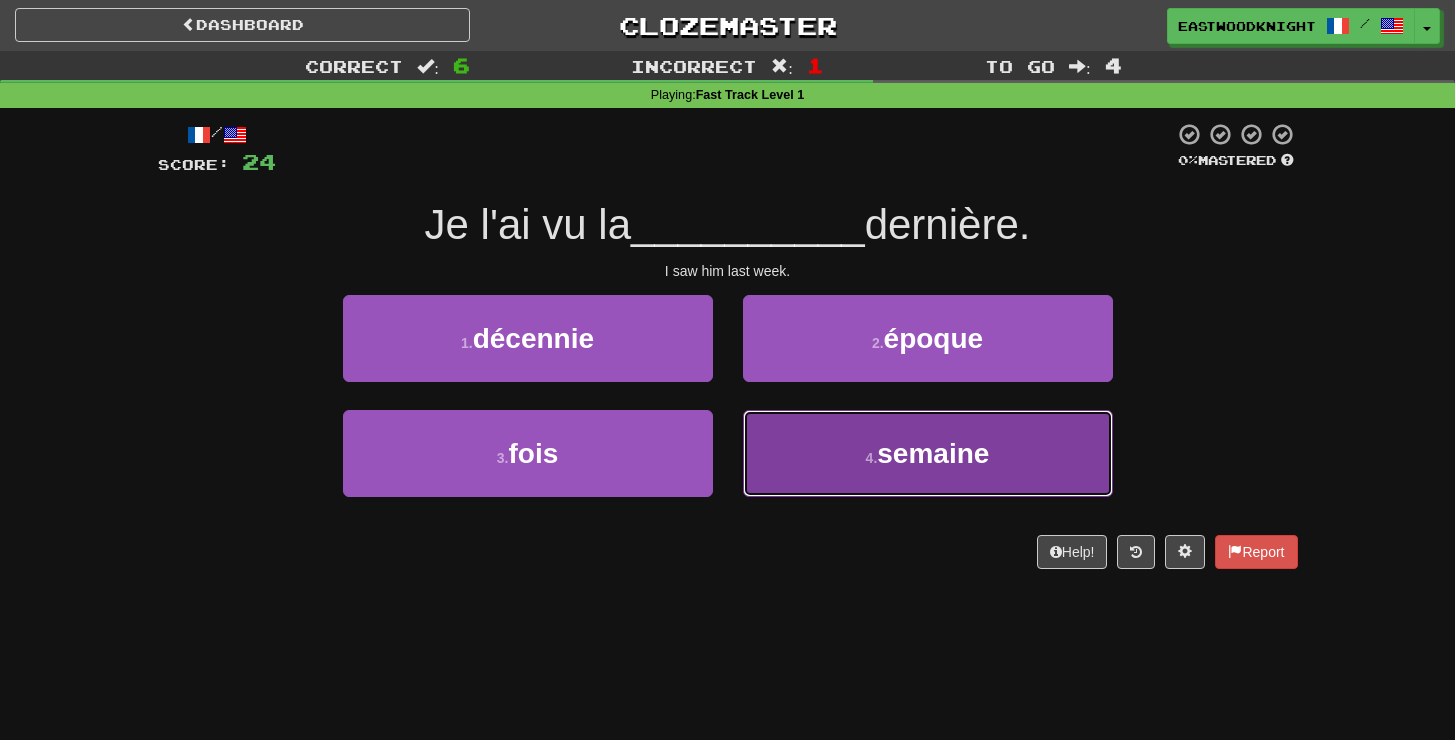 click on "4 .  semaine" at bounding box center [928, 453] 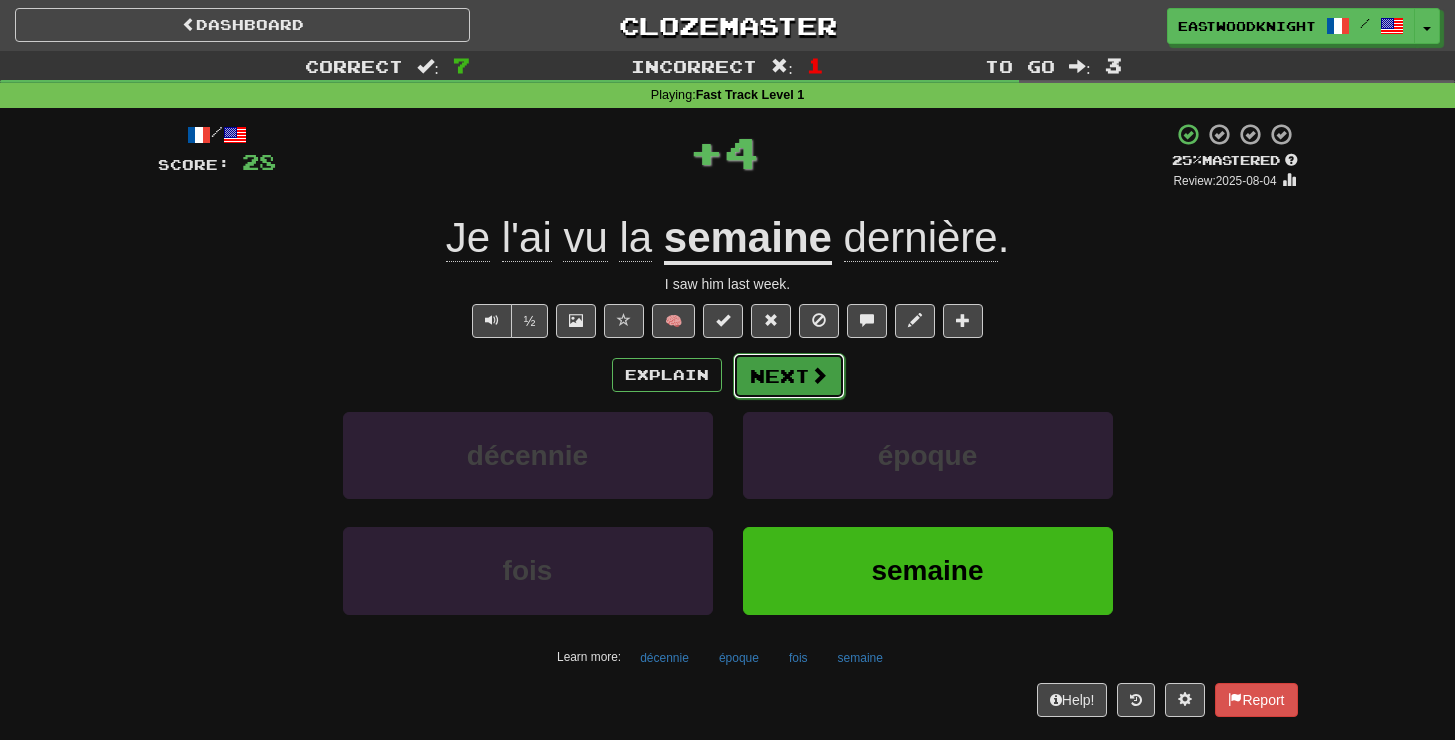click at bounding box center [819, 375] 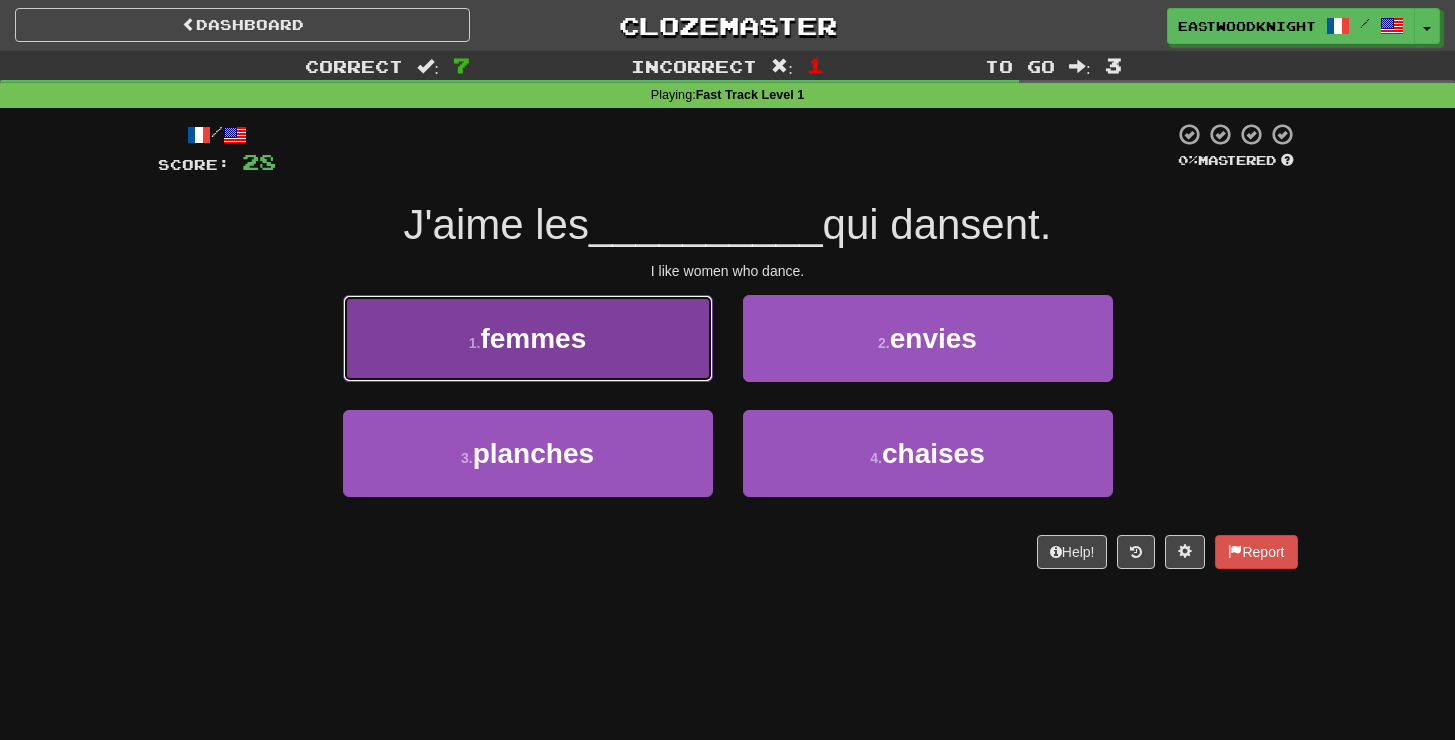 click on "1 .  femmes" at bounding box center (528, 338) 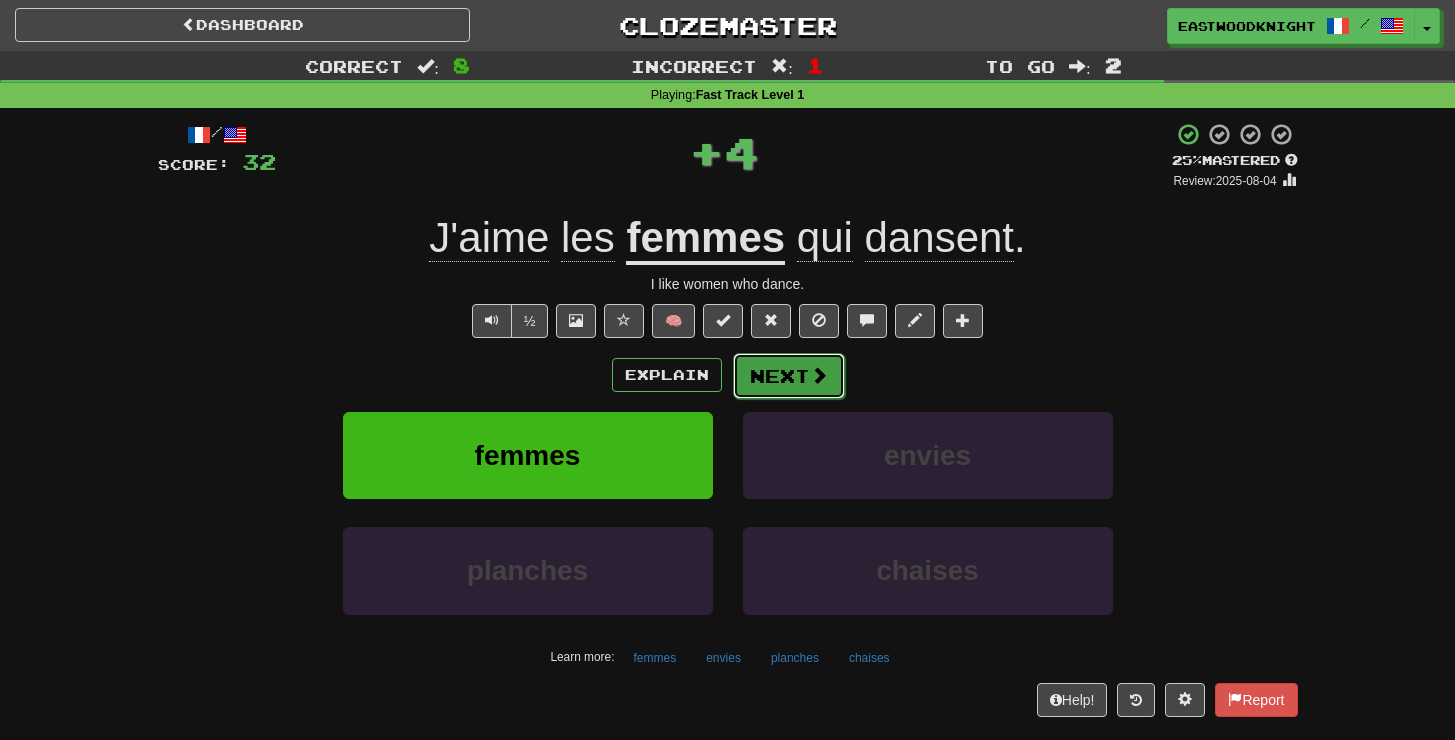 click on "Next" at bounding box center (789, 376) 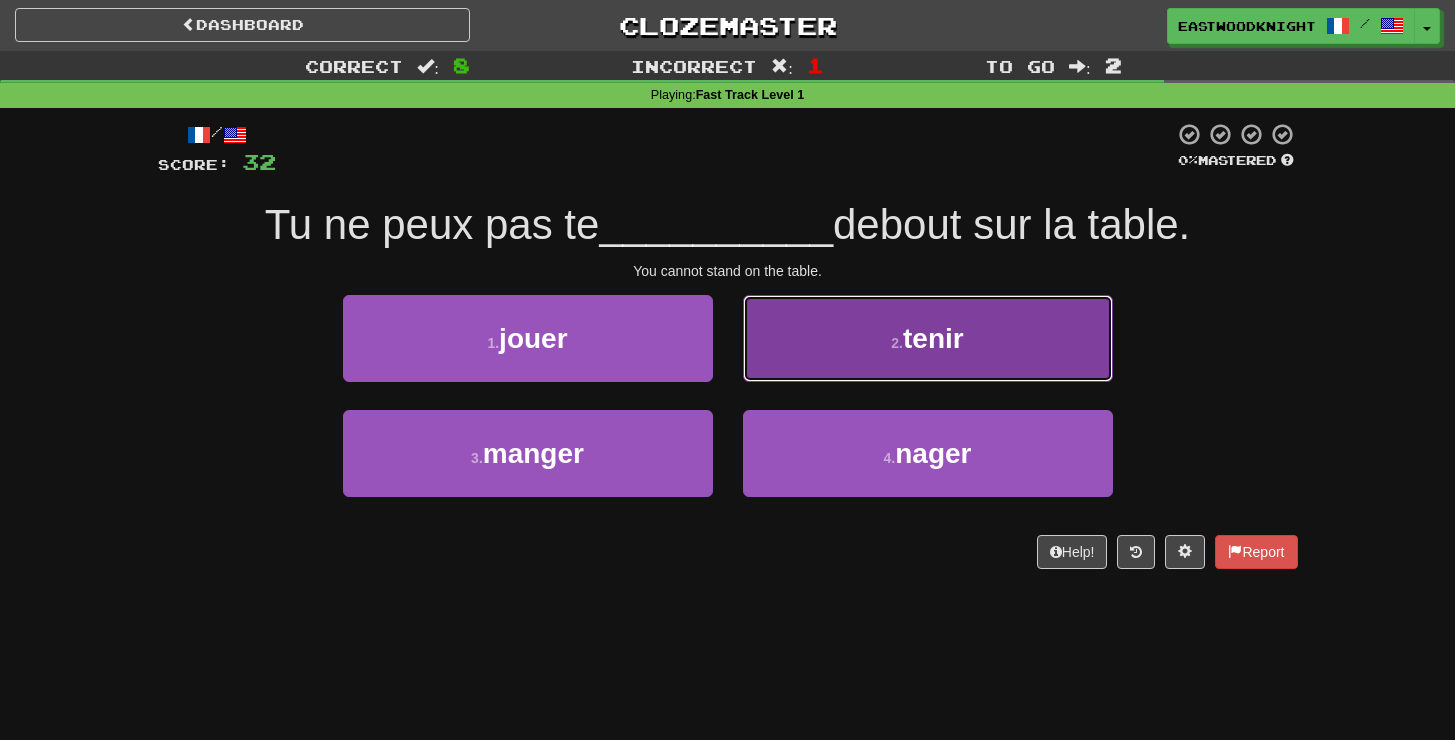 click on "2 .  tenir" at bounding box center [928, 338] 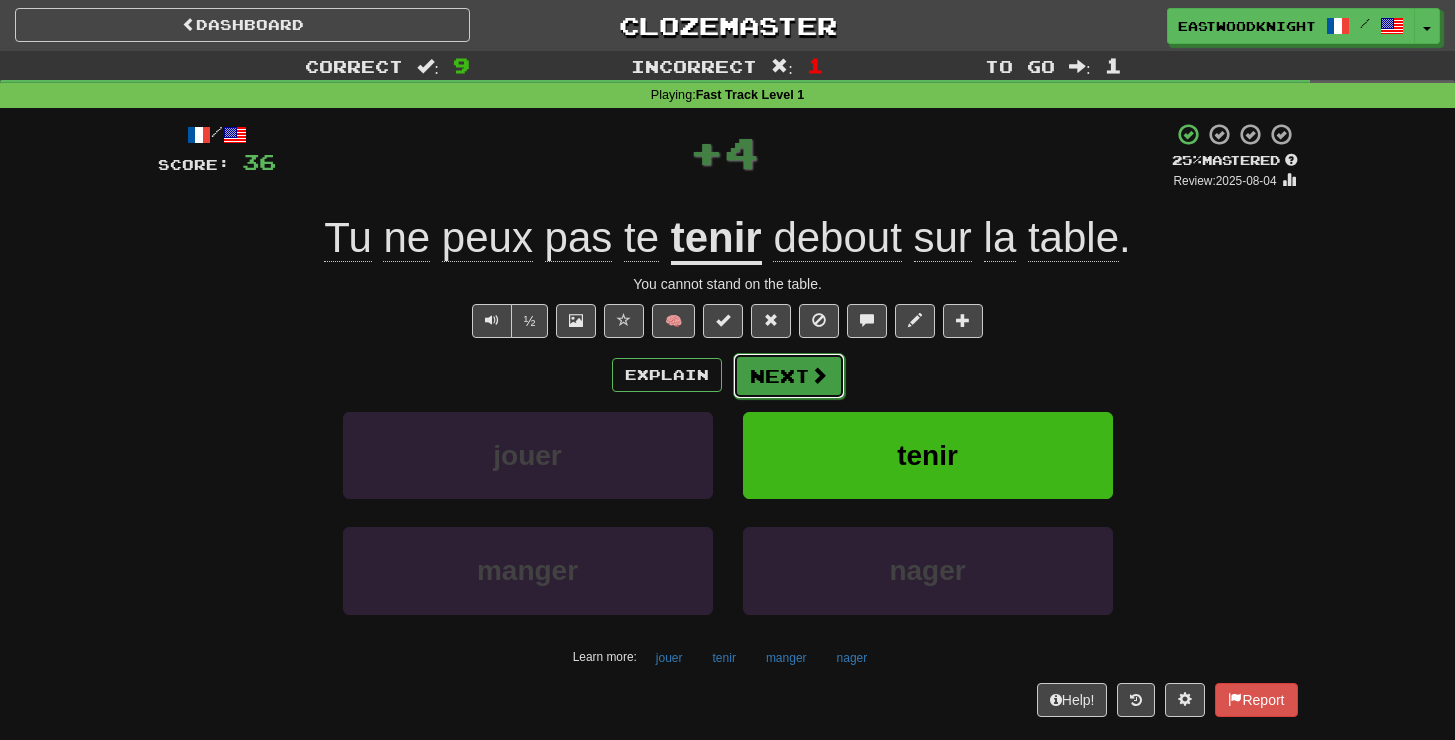 click at bounding box center [819, 375] 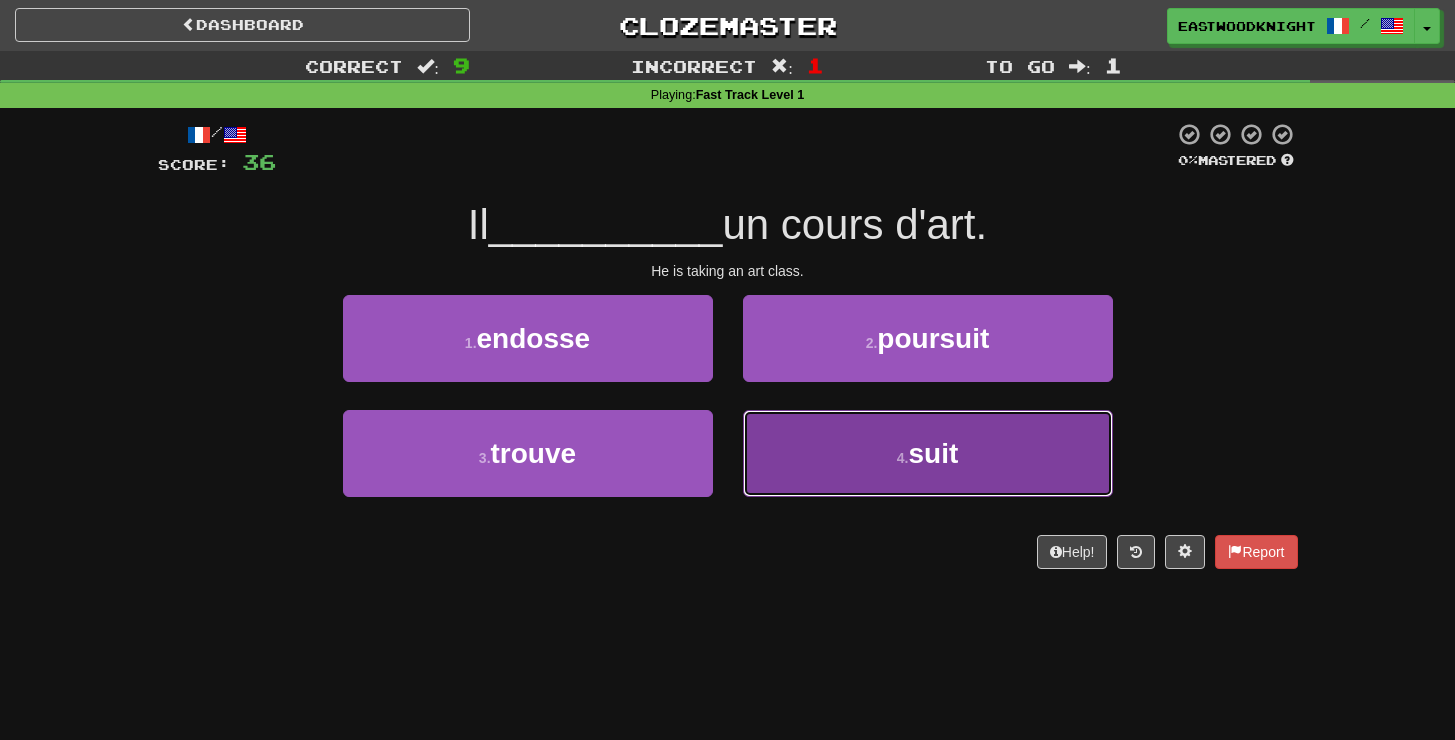 click on "4 .  suit" at bounding box center [928, 453] 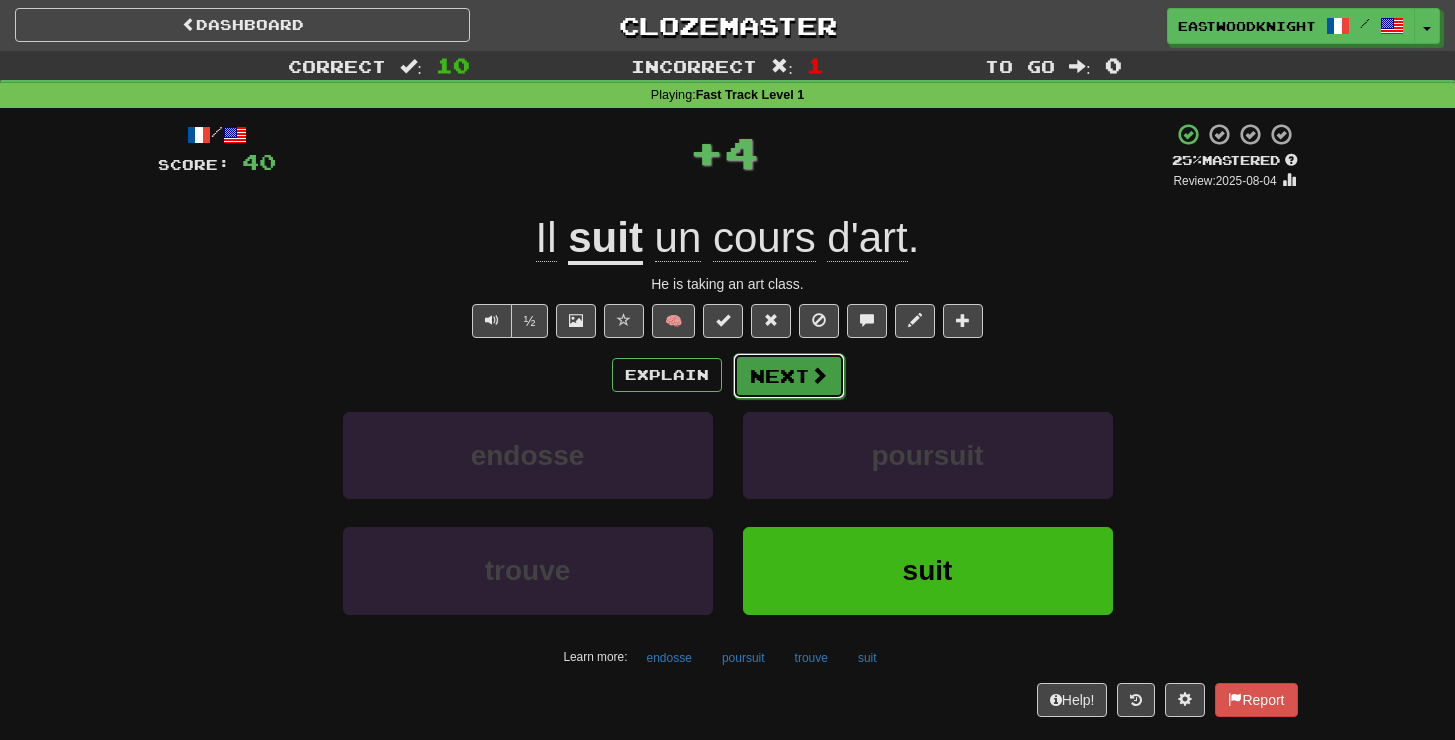 click on "Next" at bounding box center (789, 376) 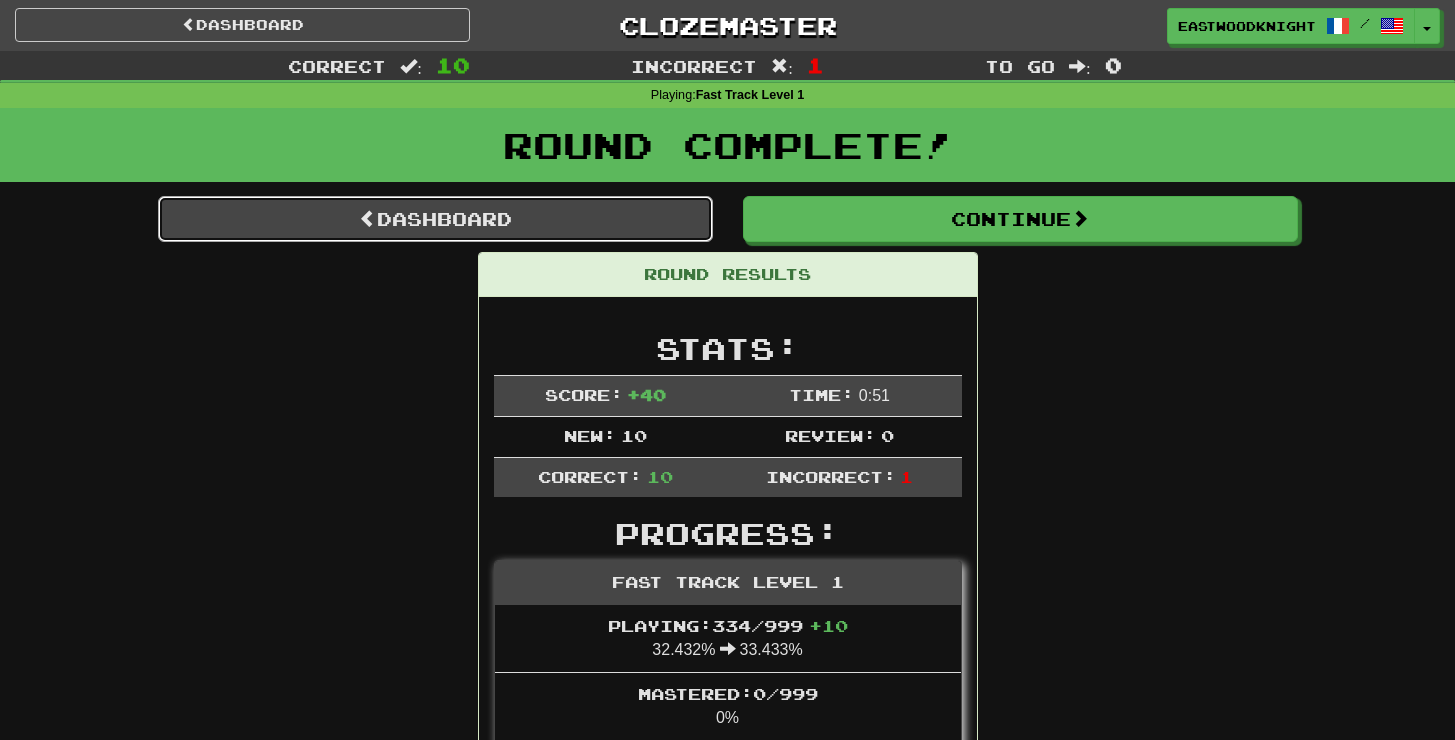 click on "Dashboard" at bounding box center (435, 219) 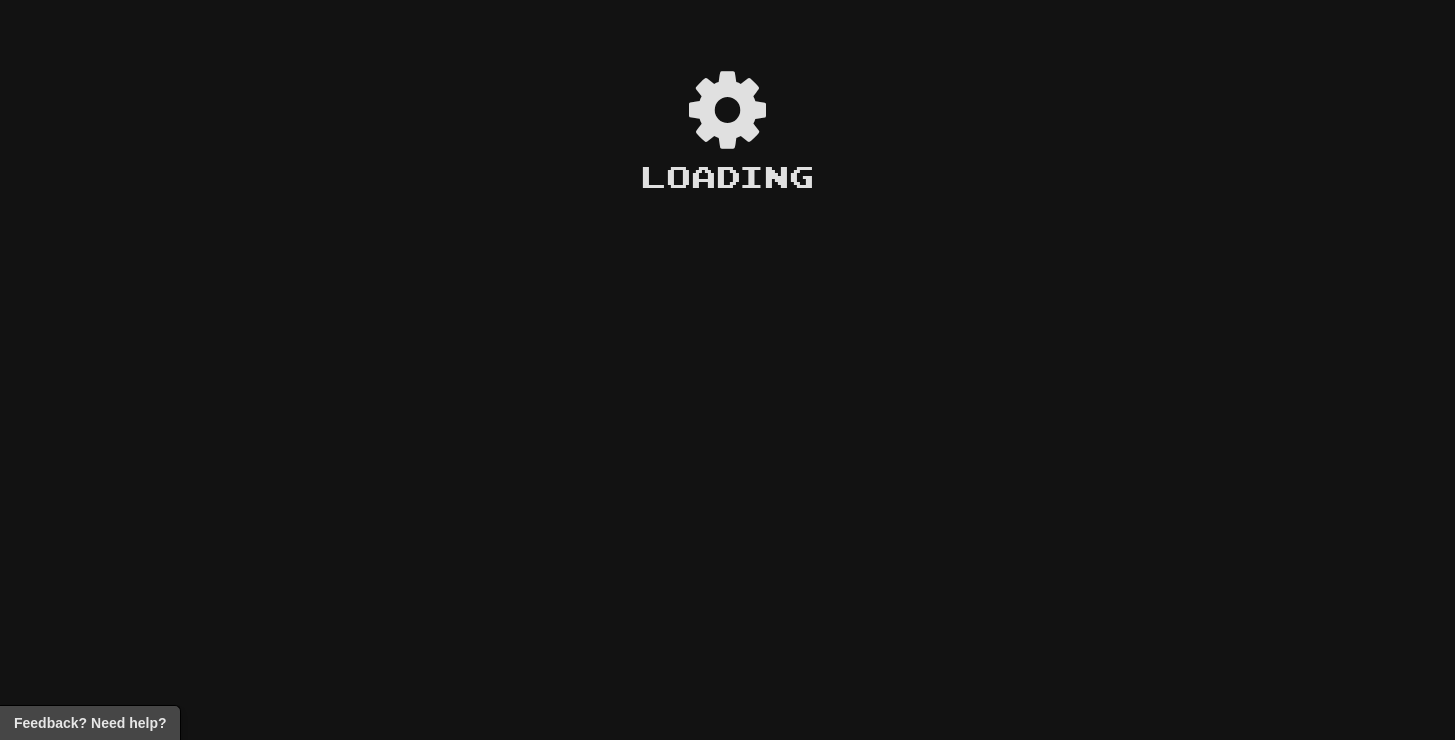 scroll, scrollTop: 0, scrollLeft: 0, axis: both 